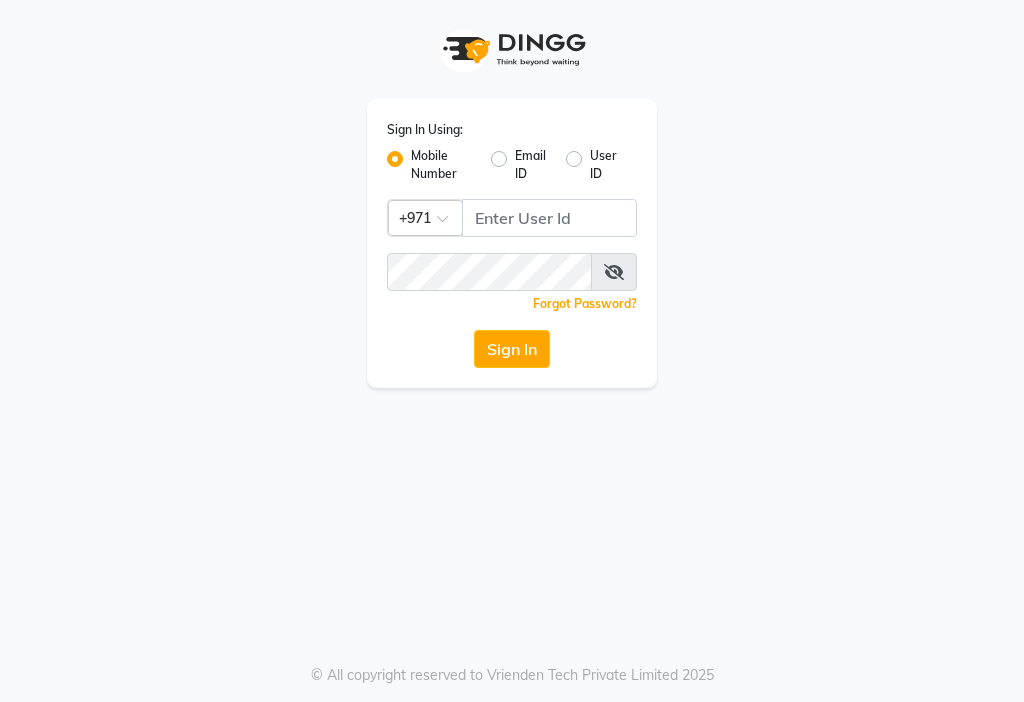 scroll, scrollTop: 0, scrollLeft: 0, axis: both 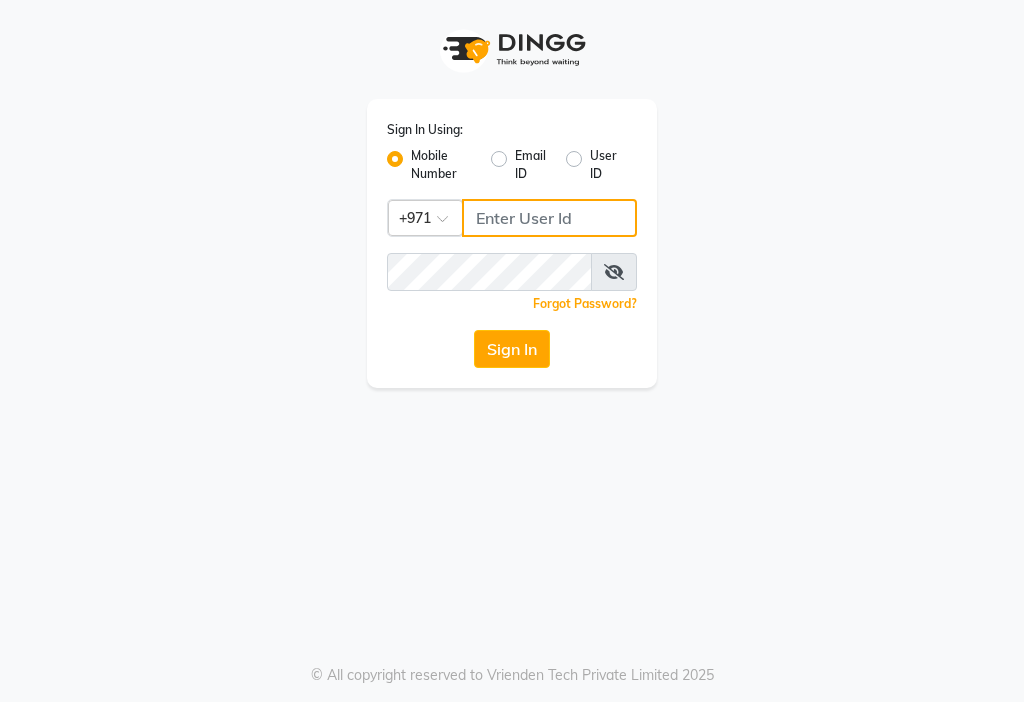 click 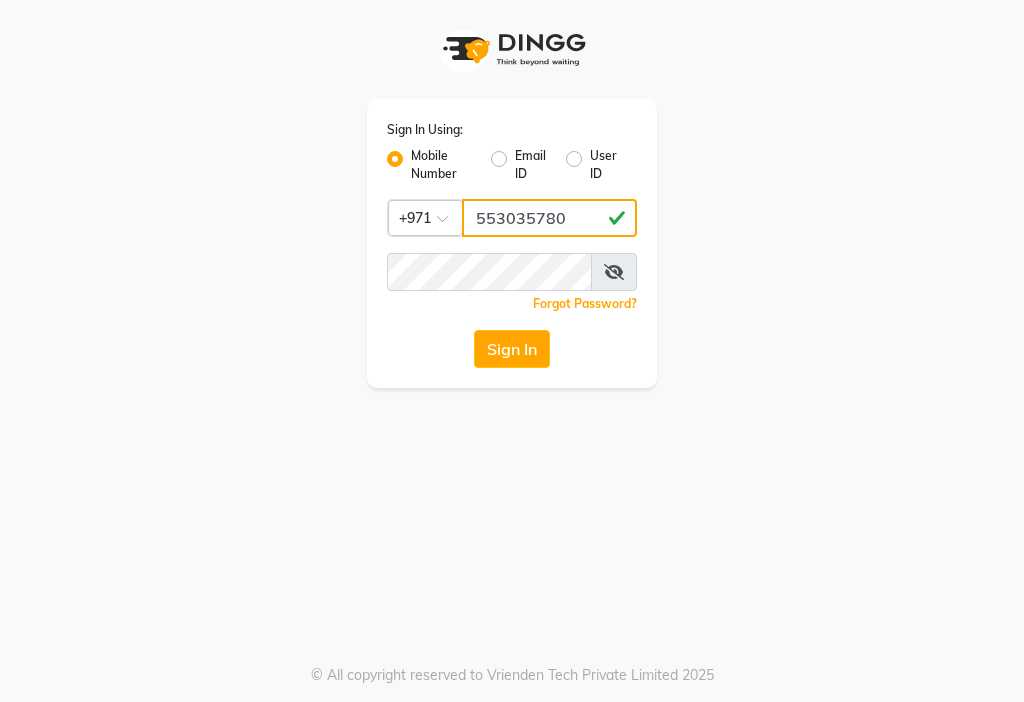 type on "553035780" 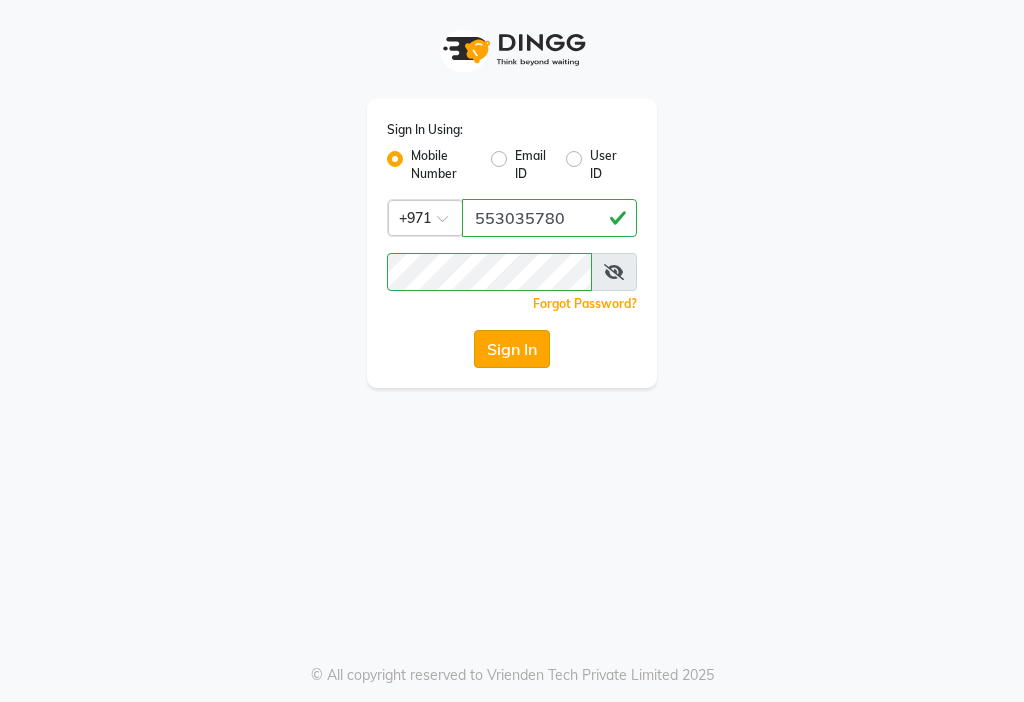 click on "Sign In" 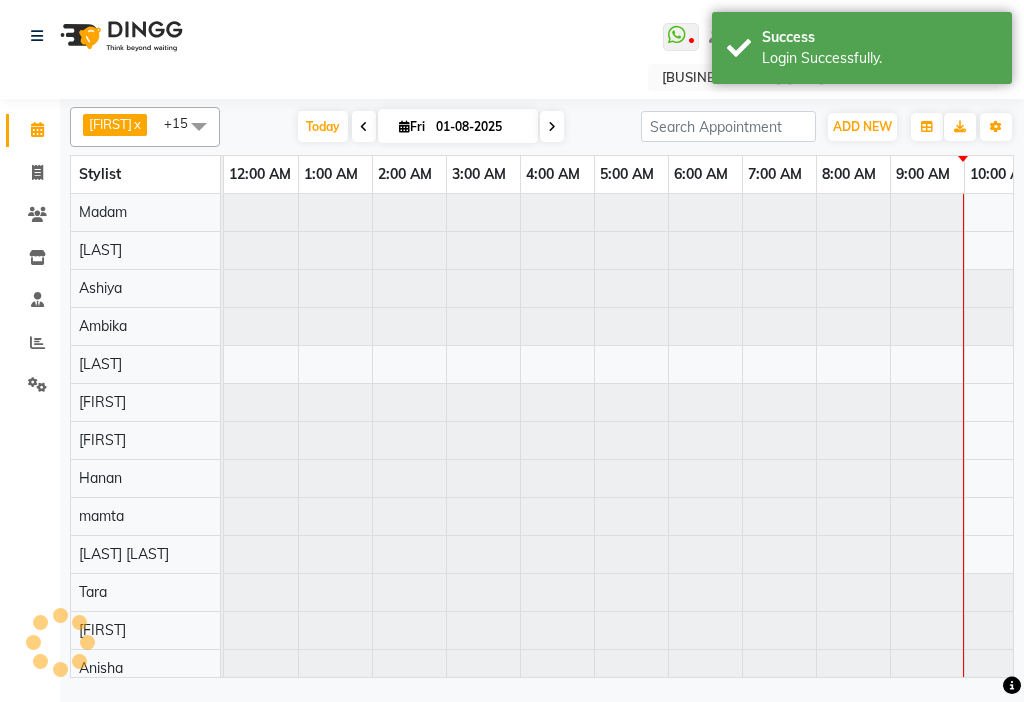 scroll, scrollTop: 0, scrollLeft: 445, axis: horizontal 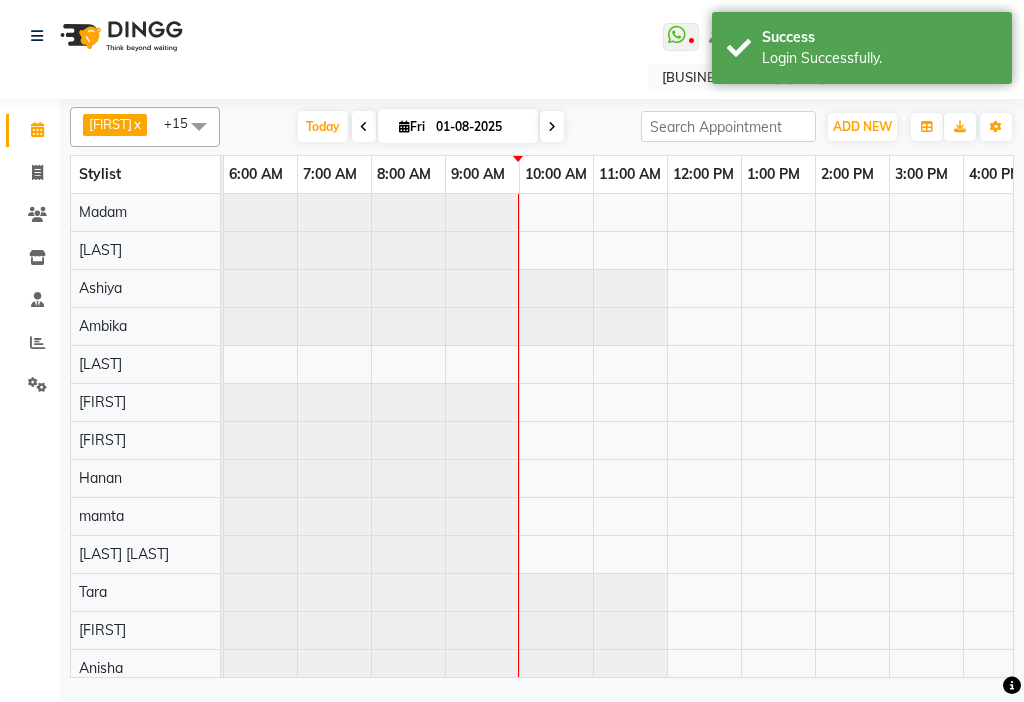 click 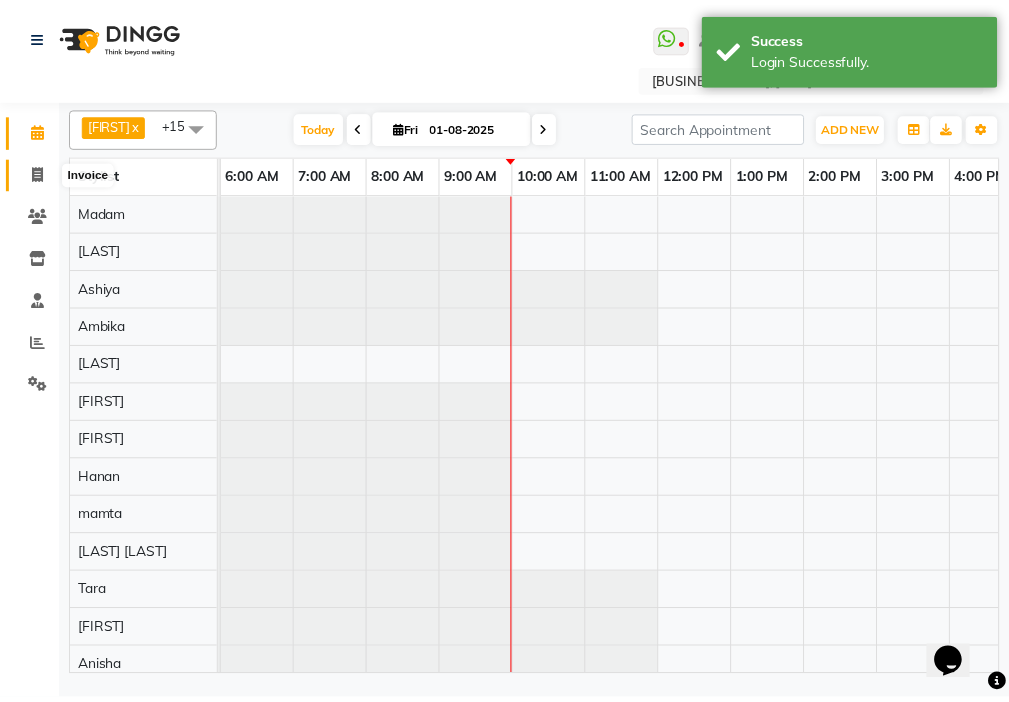 scroll, scrollTop: 0, scrollLeft: 0, axis: both 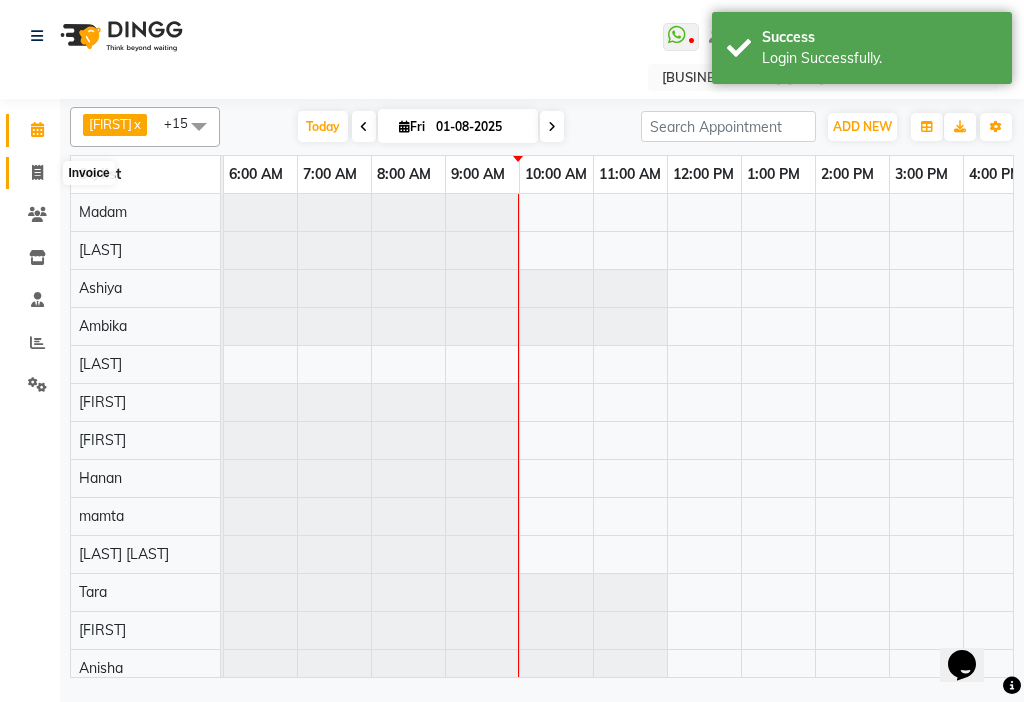 click 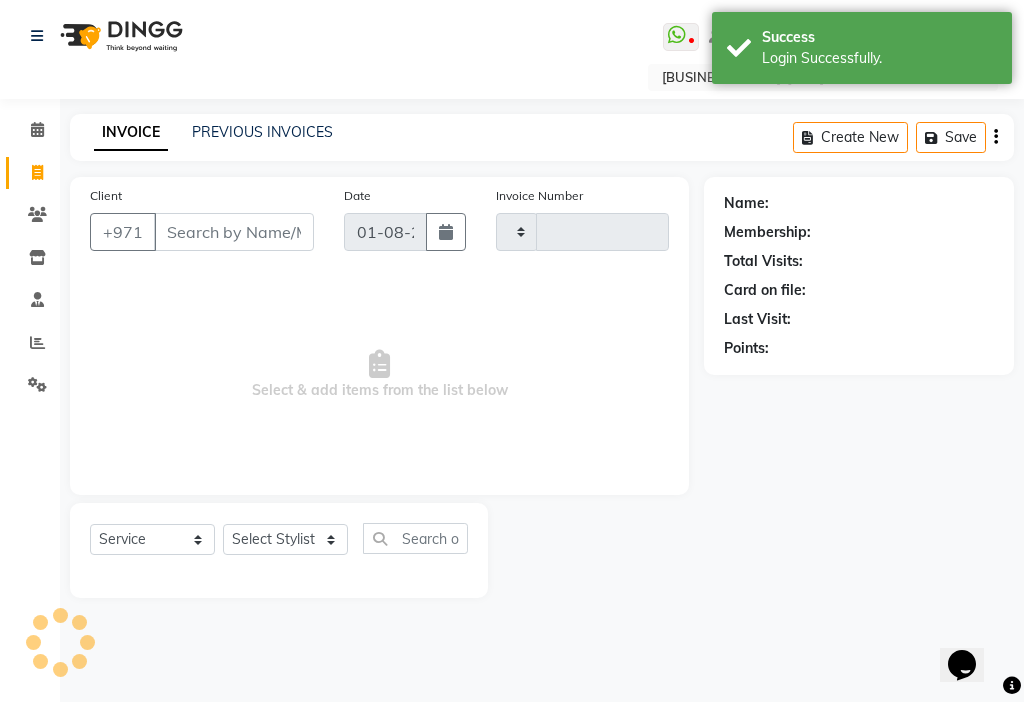 type on "2480" 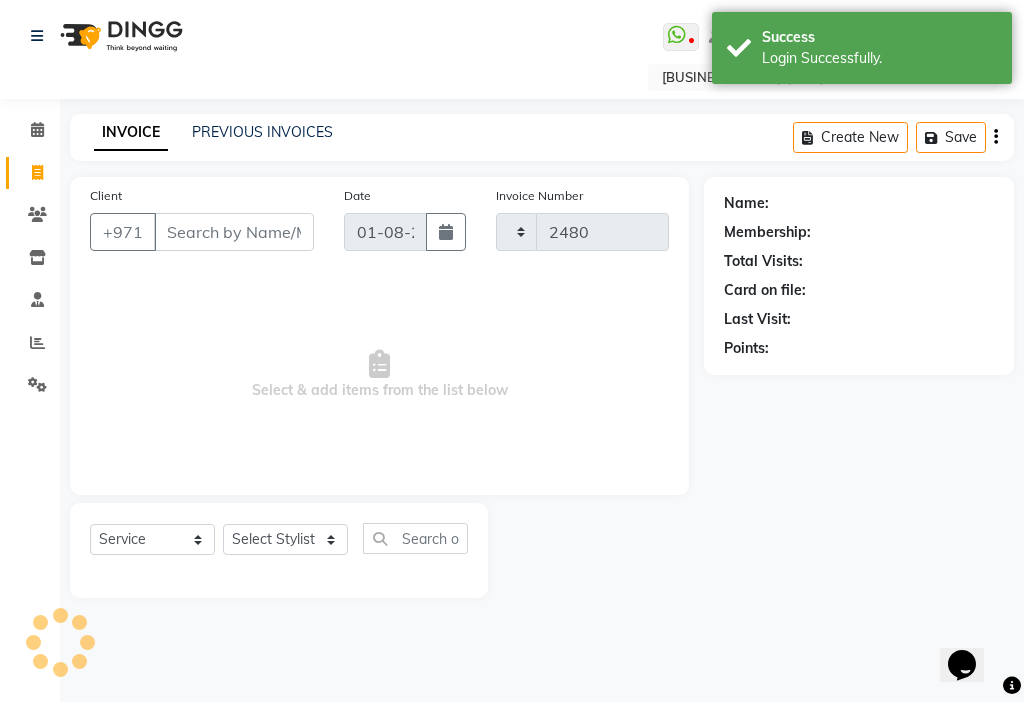 select on "637" 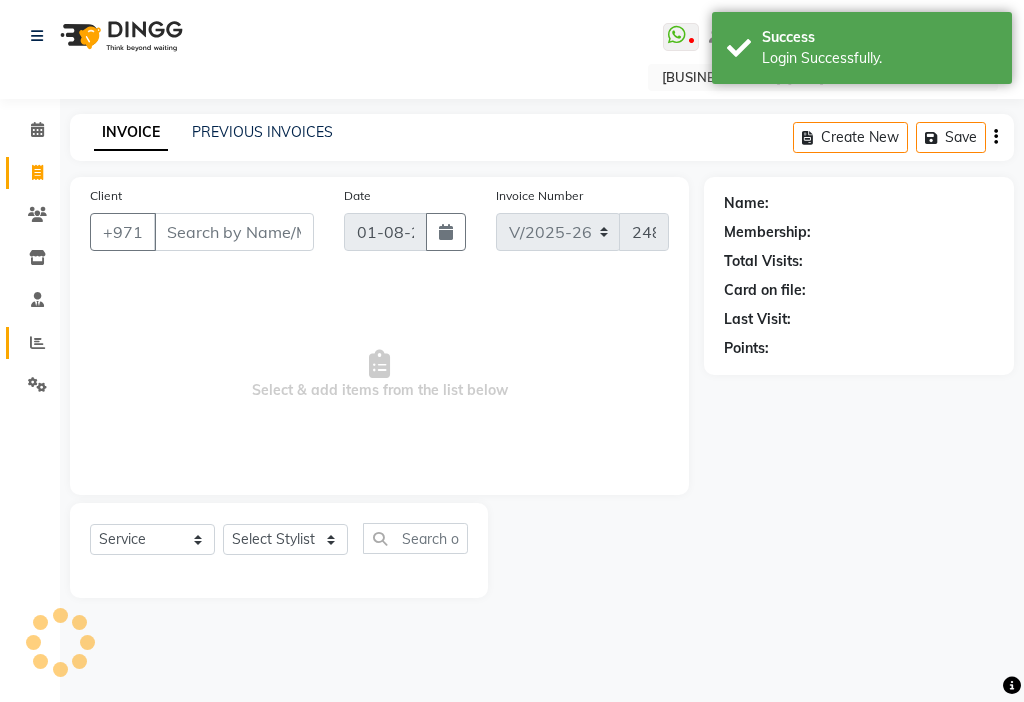 click on "Reports" 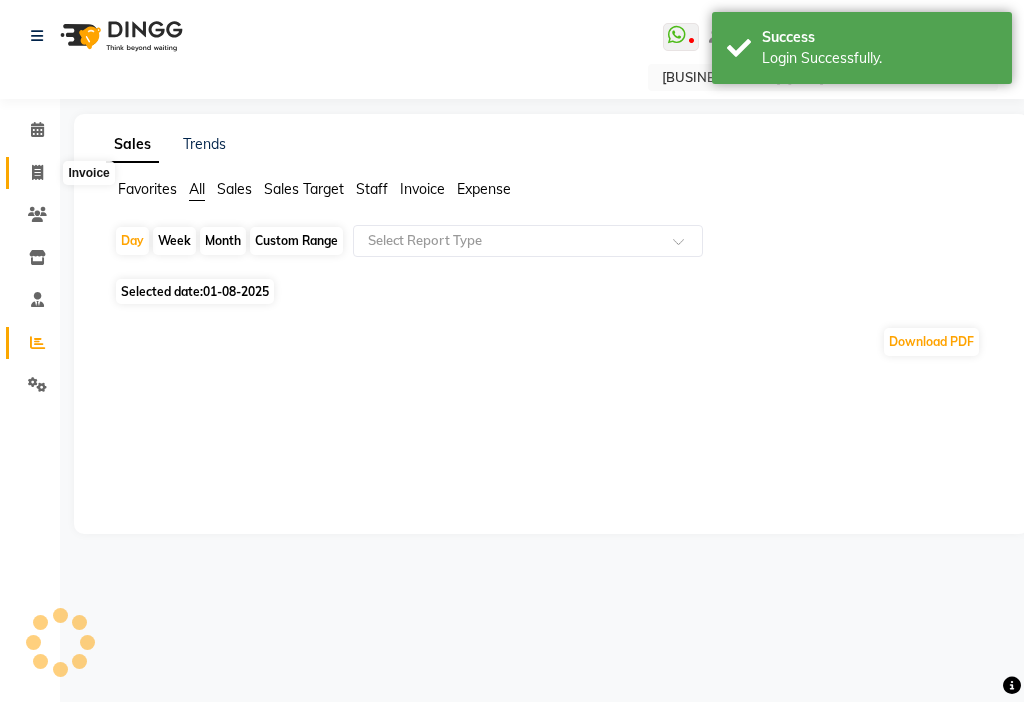 click 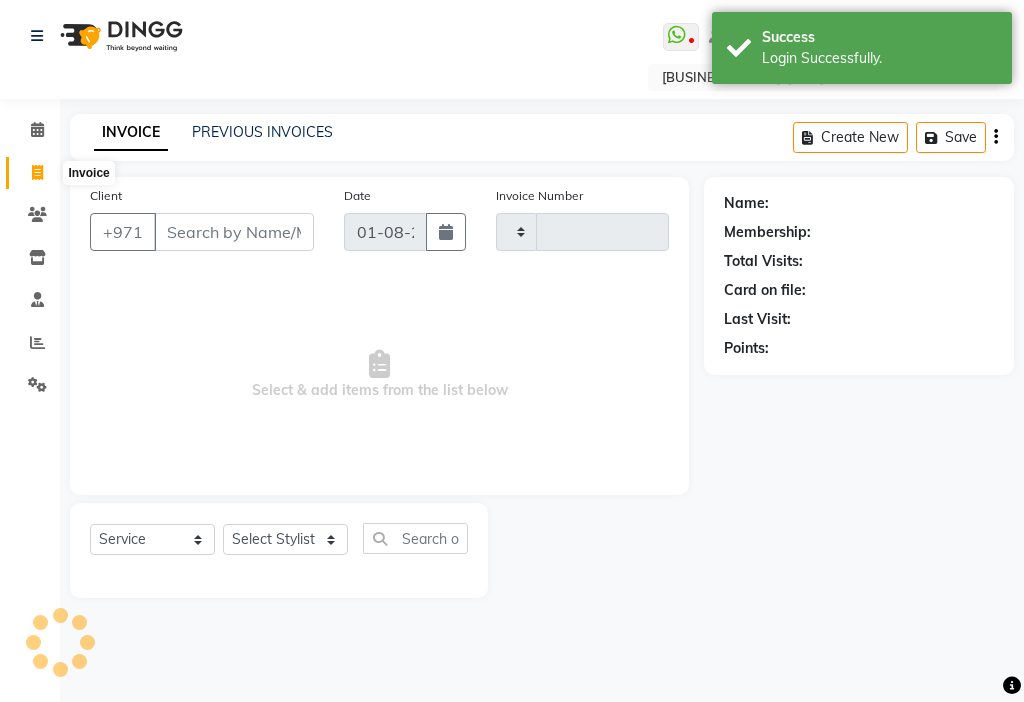 type on "2480" 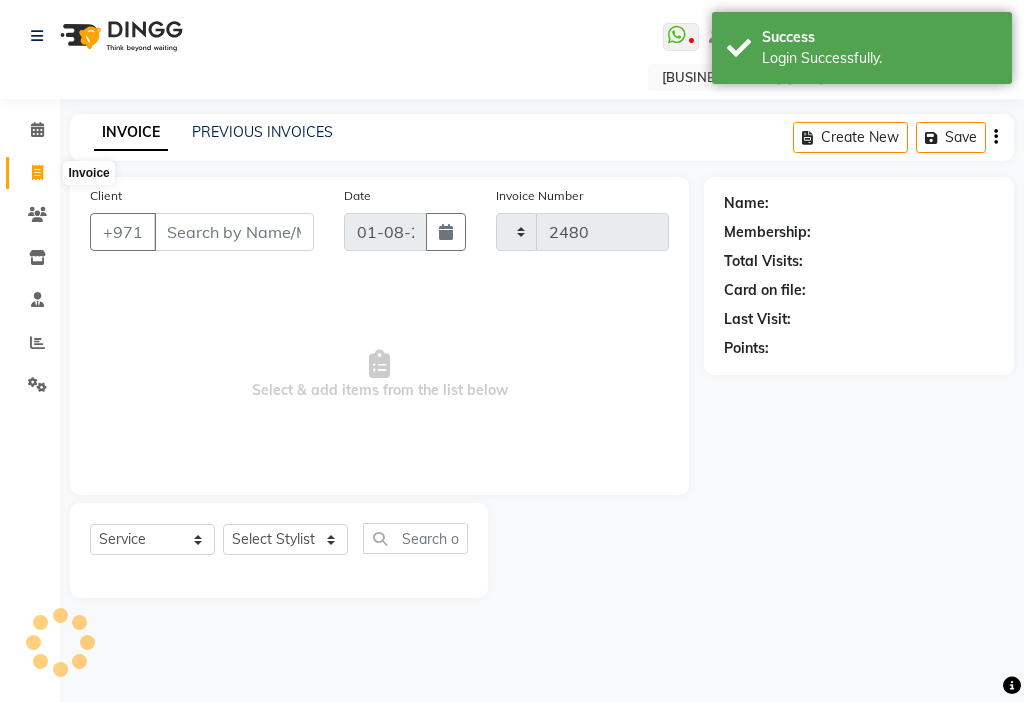 select on "637" 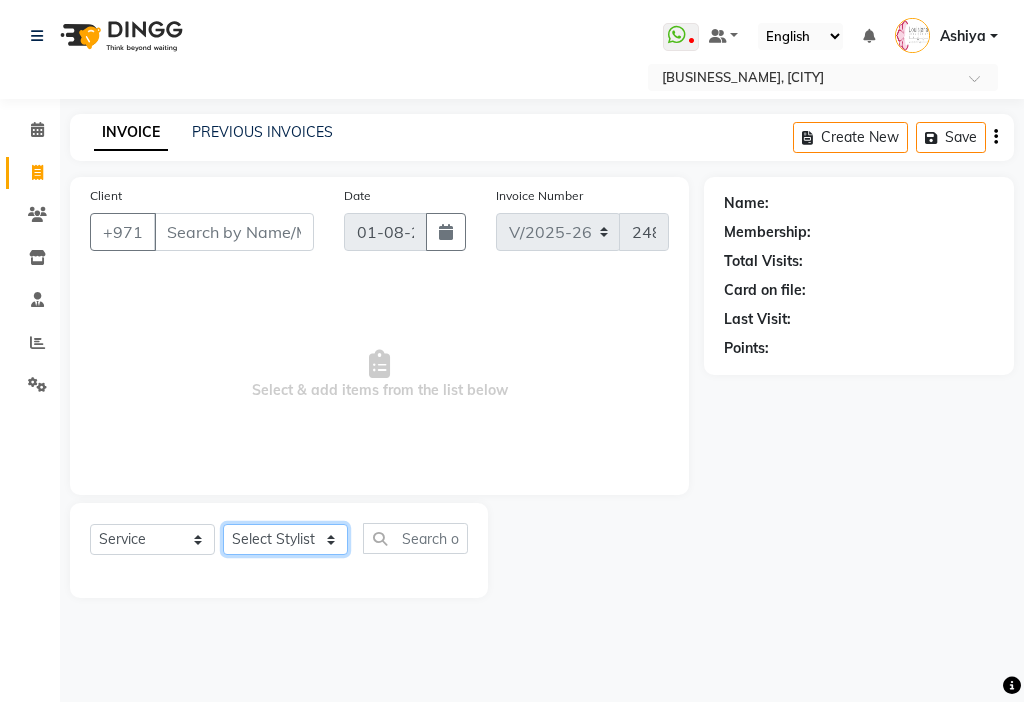 click on "Select Stylist [FIRST] [FIRST] [FIRST] [FIRST] Cashier [LAST] [LAST] [FIRST] [FIRST] [FIRST] [FIRST] Madam mamta [FIRST] [FIRST] [FIRST] [FIRST] [FIRST] [FIRST] [FIRST] [FIRST] [FIRST] [FIRST] [FIRST]" 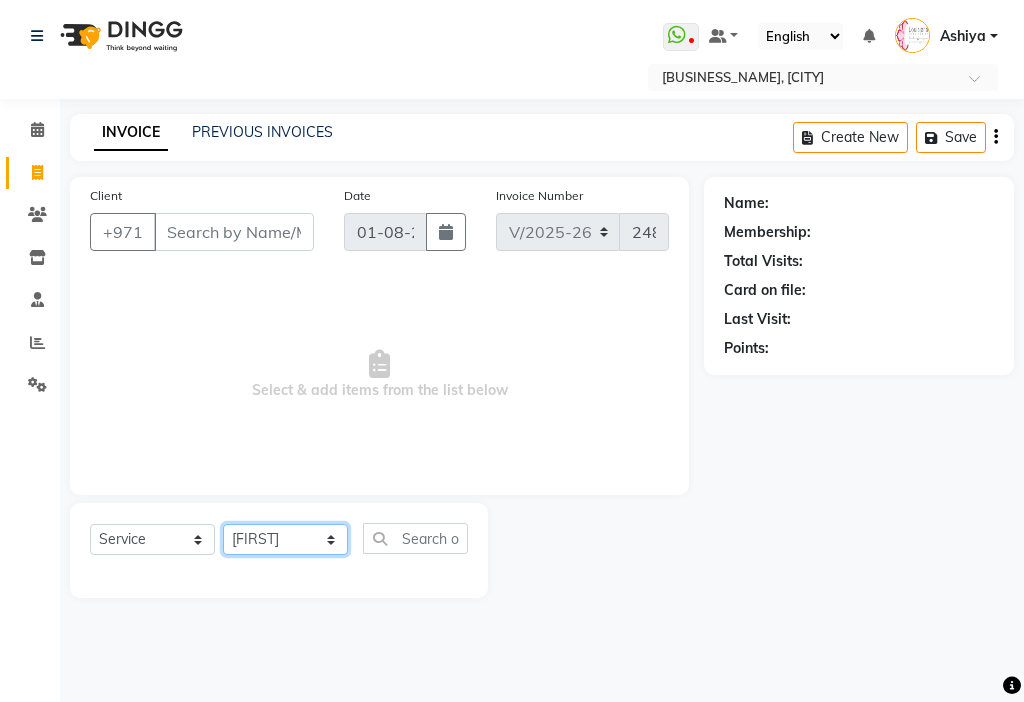 click on "Select Stylist [FIRST] [FIRST] [FIRST] [FIRST] Cashier [LAST] [LAST] [FIRST] [FIRST] [FIRST] [FIRST] Madam mamta [FIRST] [FIRST] [FIRST] [FIRST] [FIRST] [FIRST] [FIRST] [FIRST] [FIRST] [FIRST] [FIRST]" 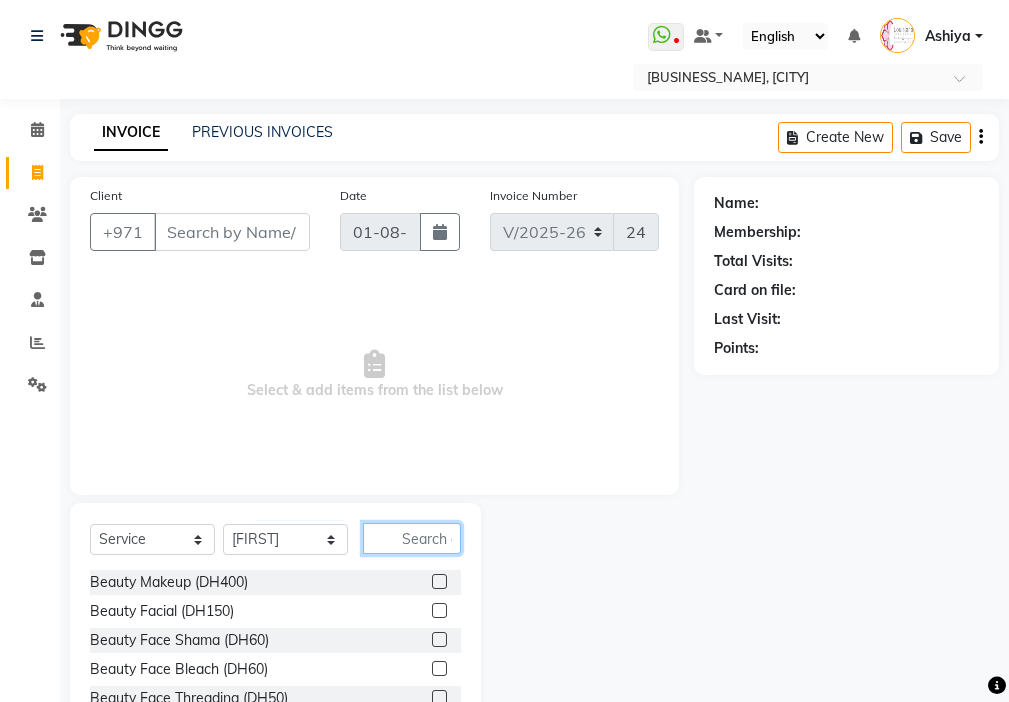 click 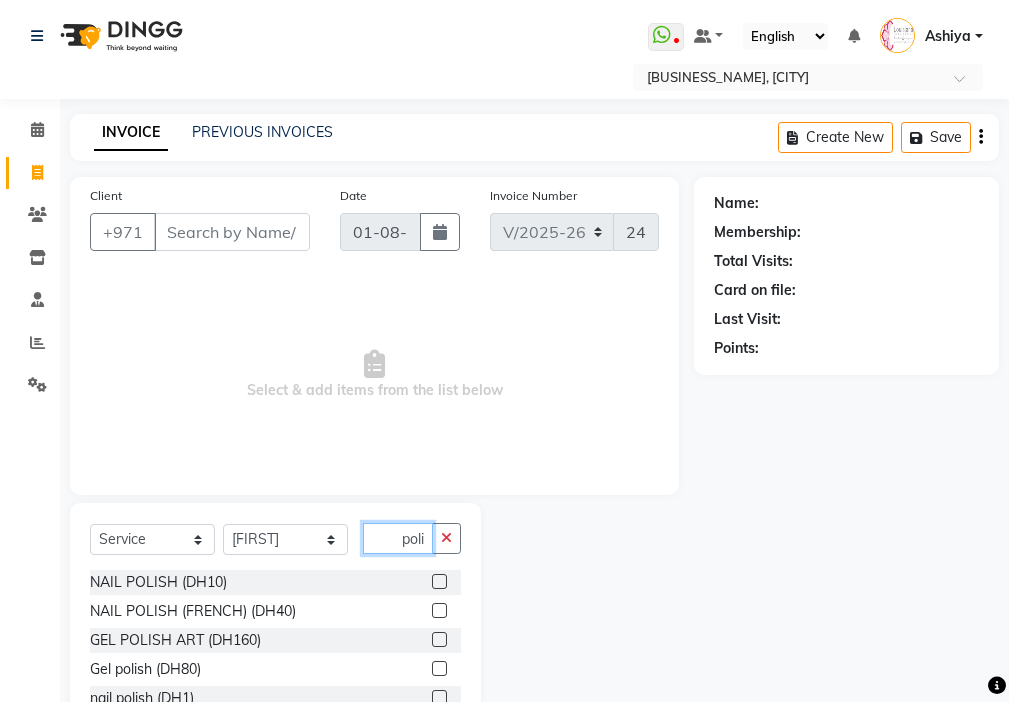 type on "poli" 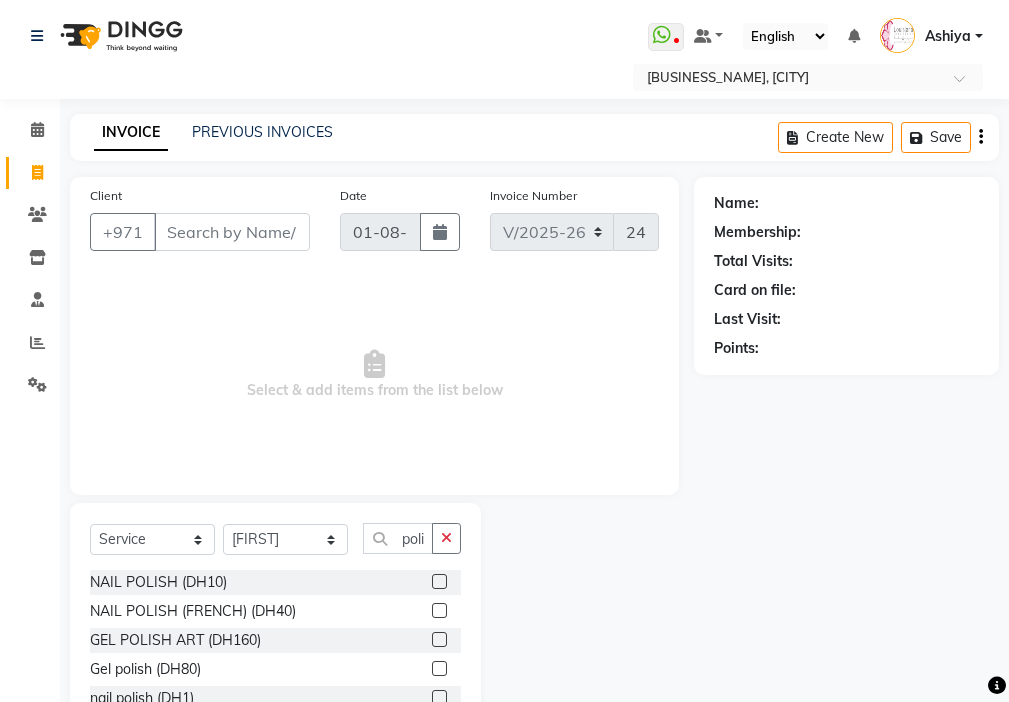 click 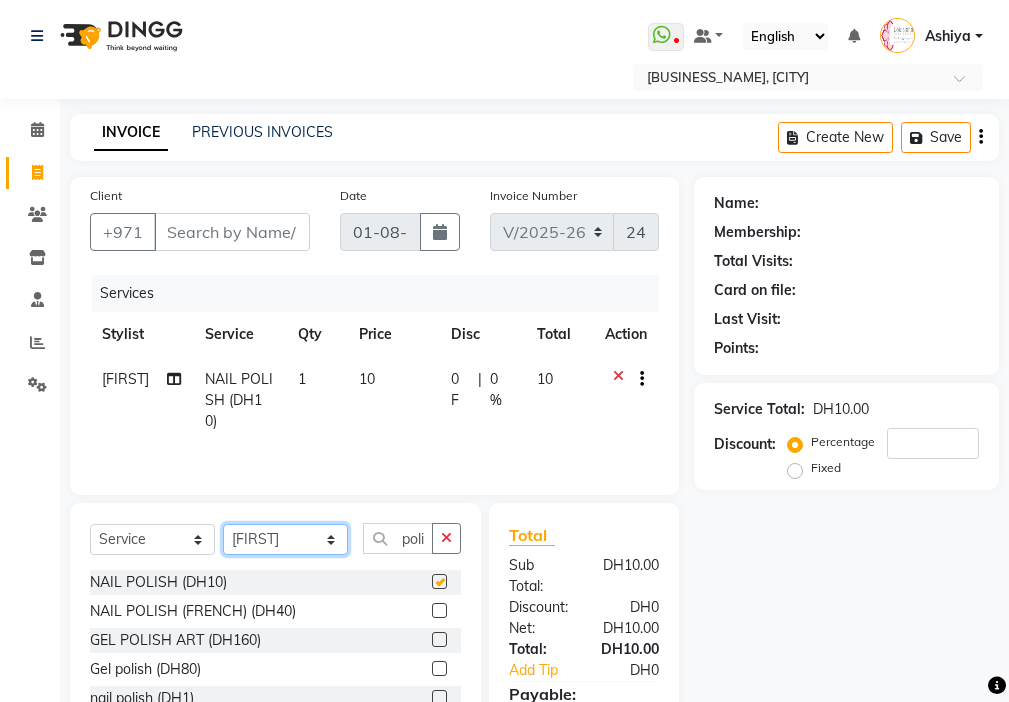 click on "Select Stylist [FIRST] [FIRST] [FIRST] [FIRST] Cashier [LAST] [LAST] [FIRST] [FIRST] [FIRST] [FIRST] Madam mamta [FIRST] [FIRST] [FIRST] [FIRST] [FIRST] [FIRST] [FIRST] [FIRST] [FIRST] [FIRST] [FIRST]" 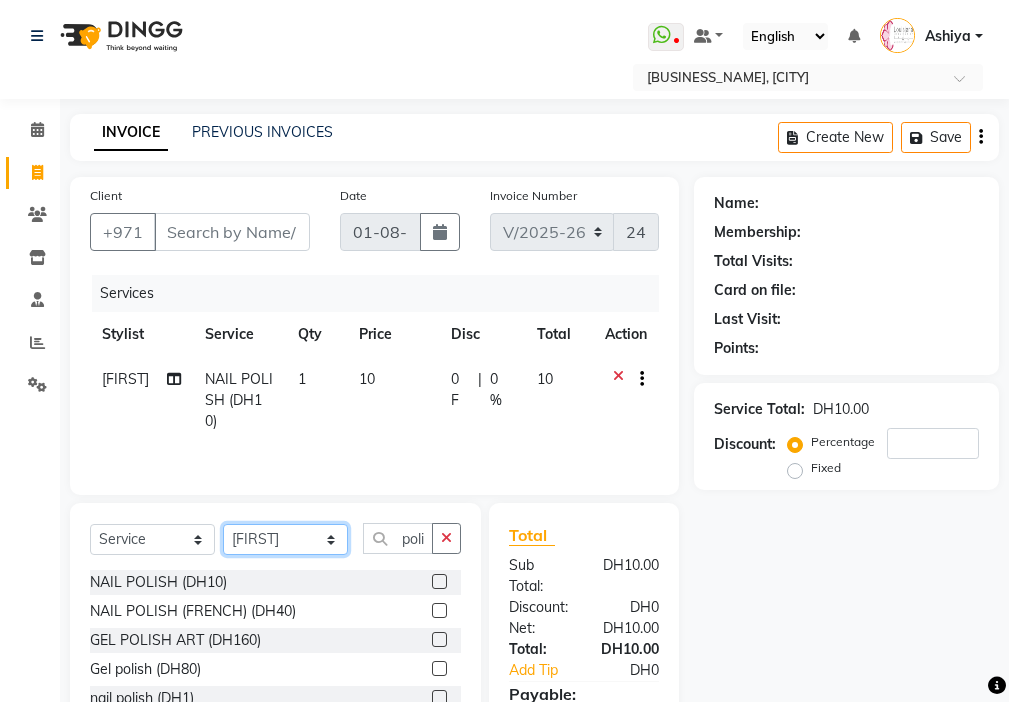checkbox on "false" 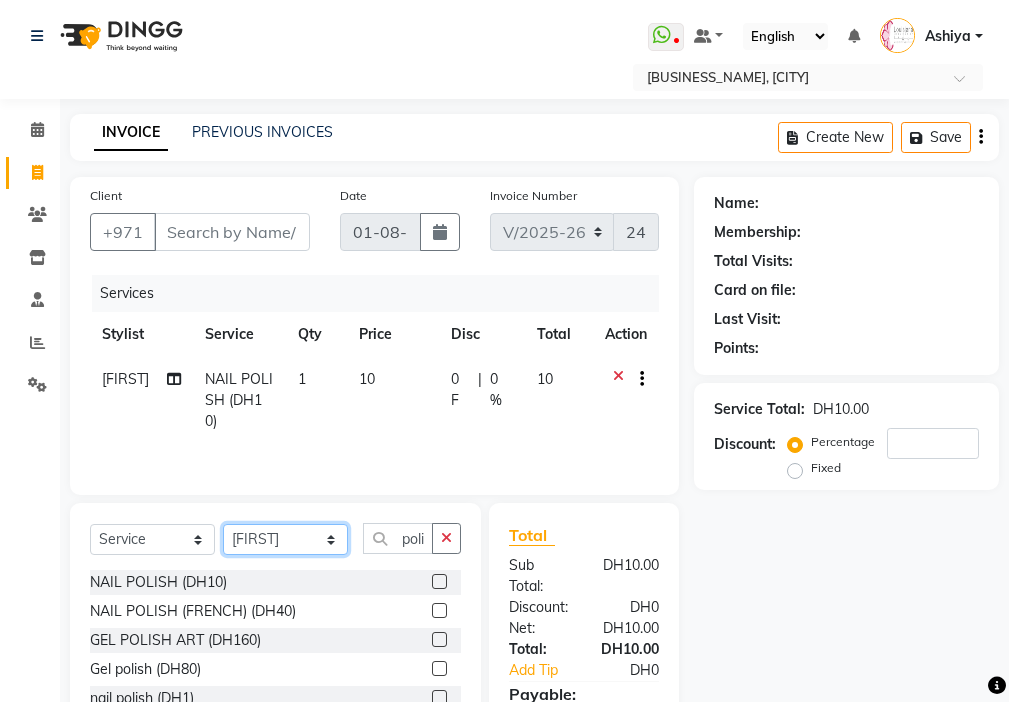 select on "[PHONE]" 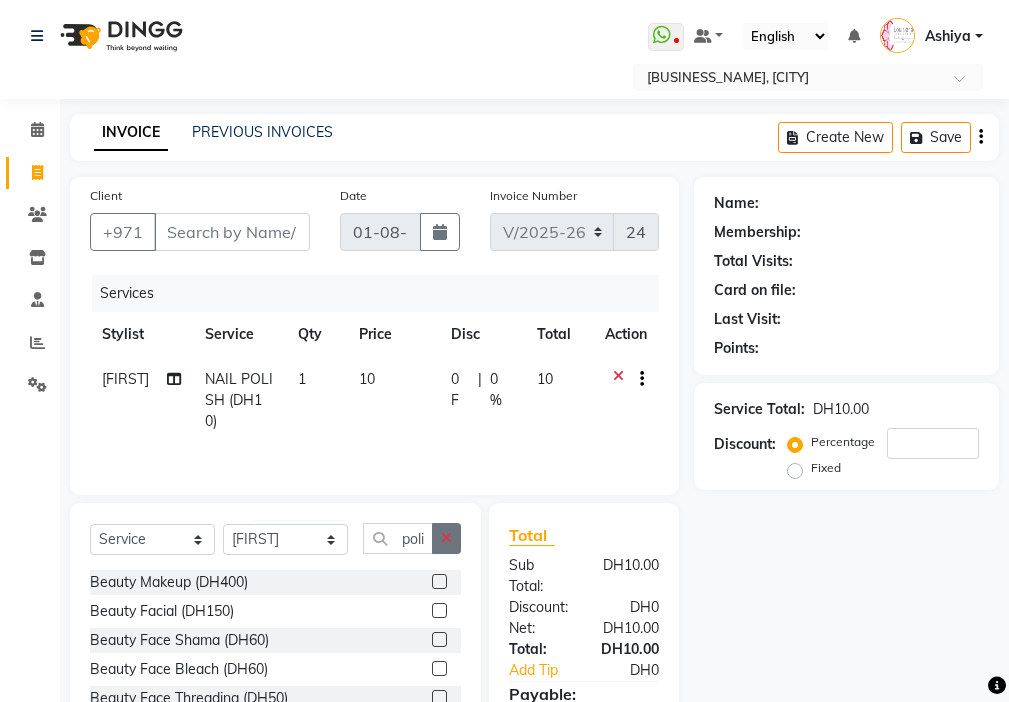 click 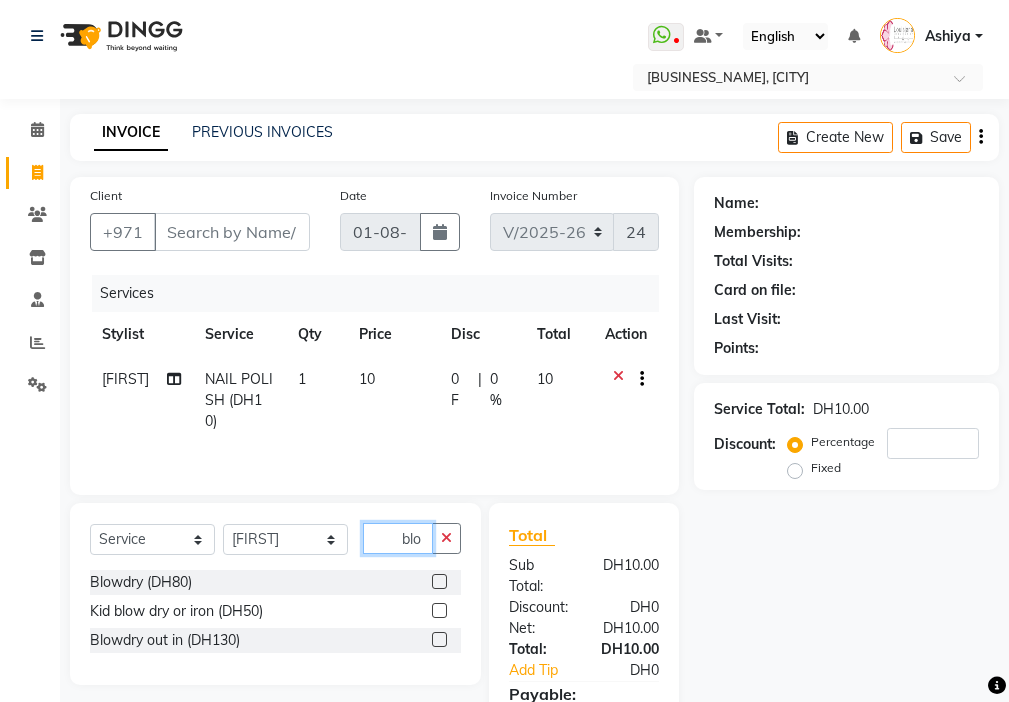type on "blo" 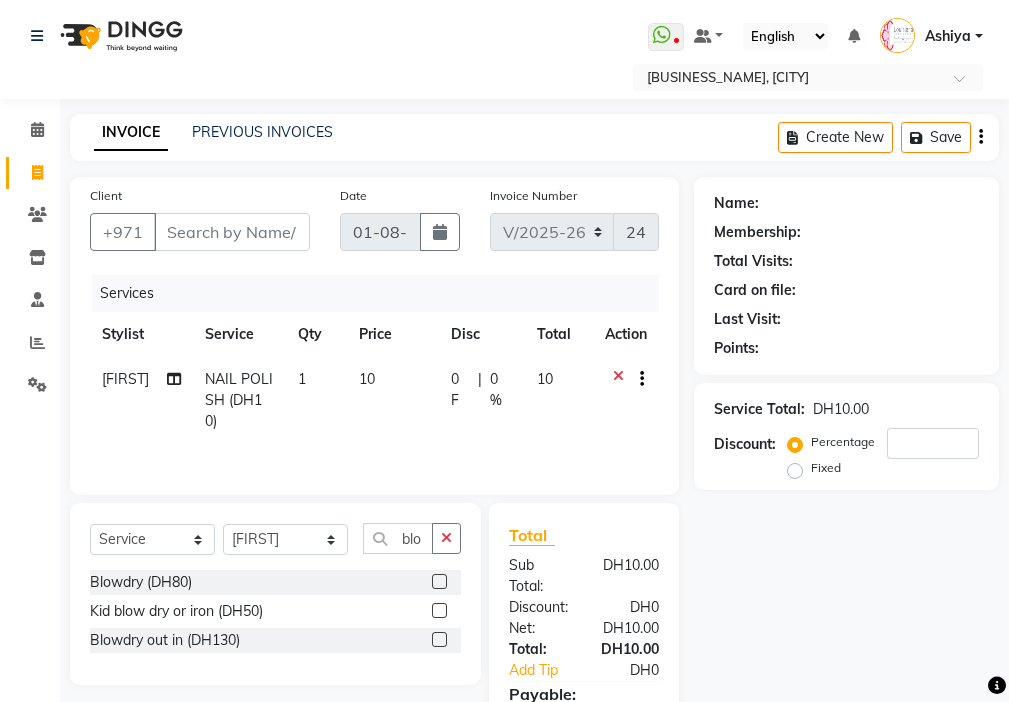 click 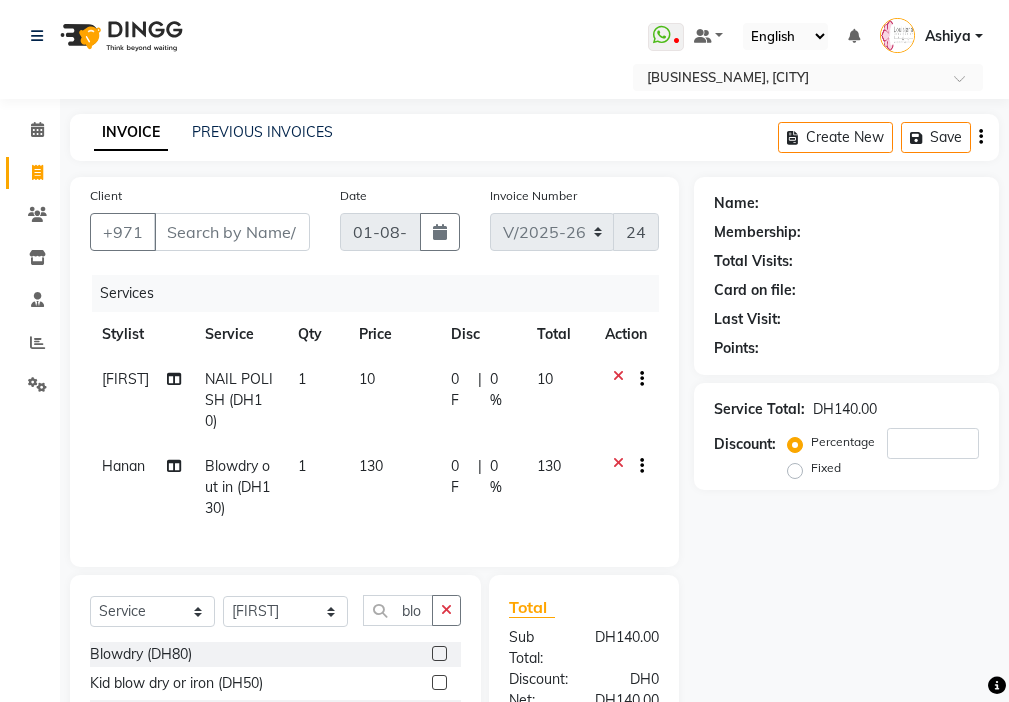 checkbox on "false" 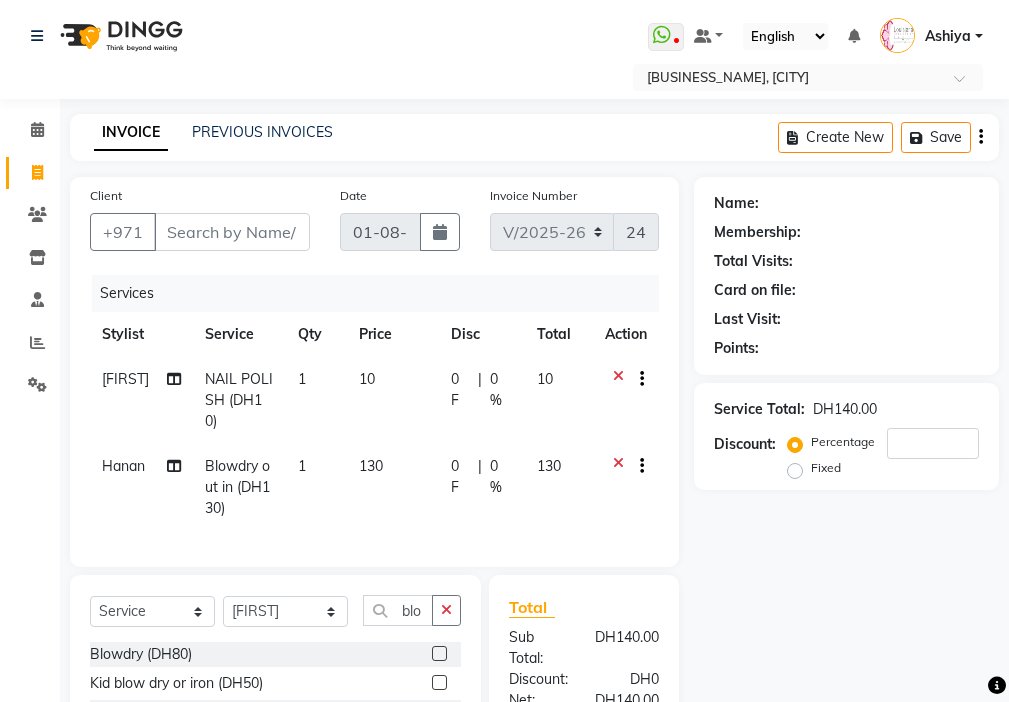 click on "130" 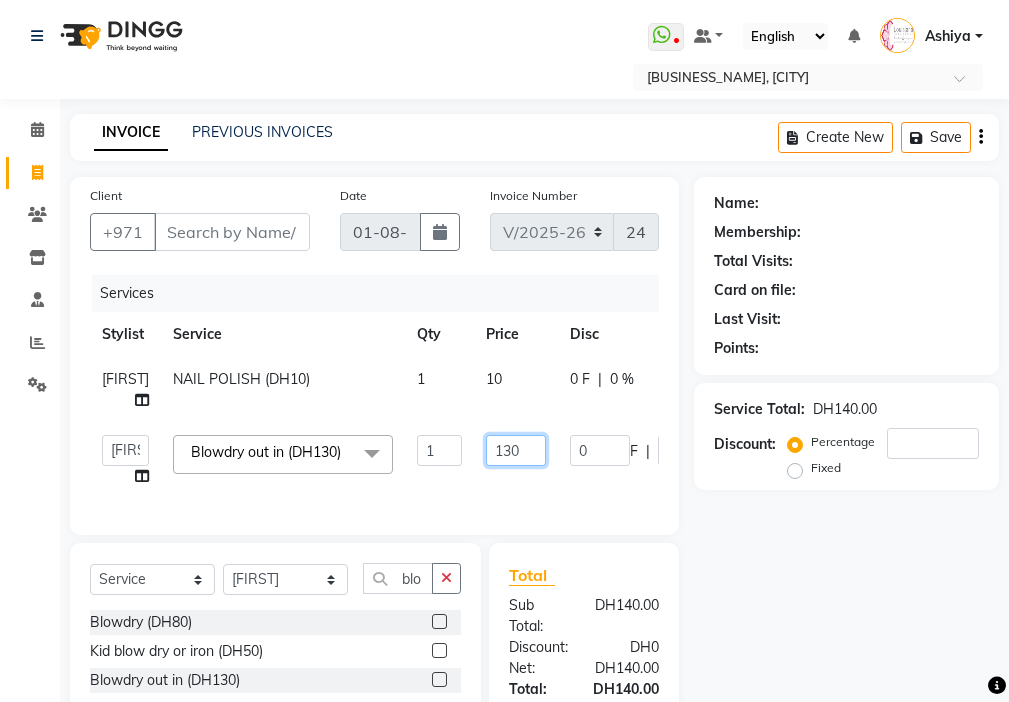 click on "130" 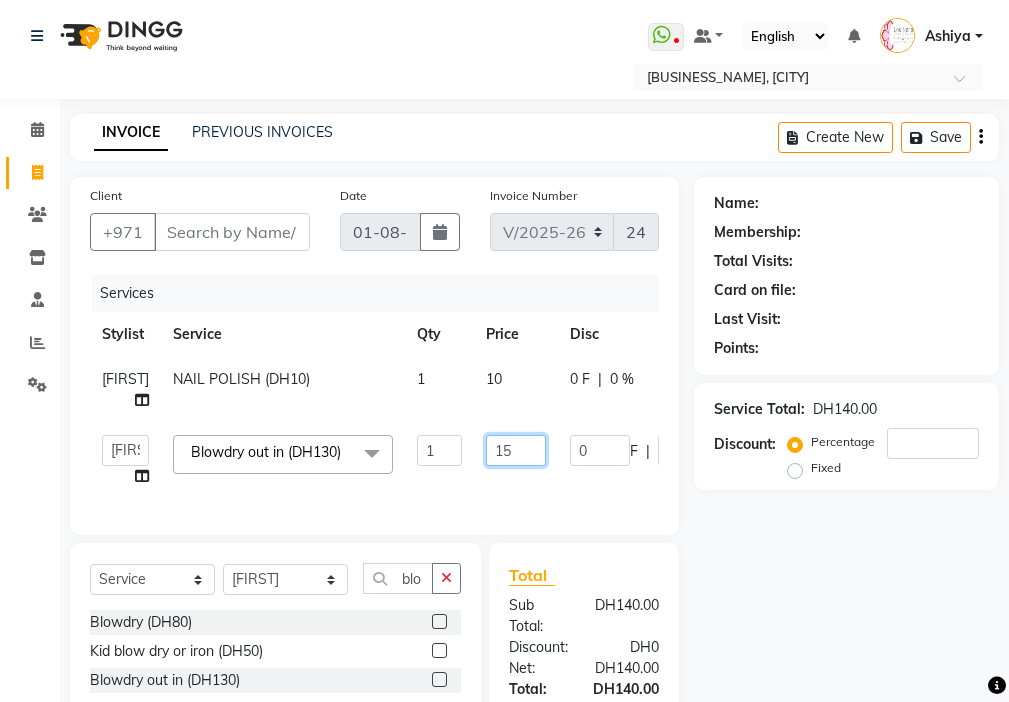 type on "150" 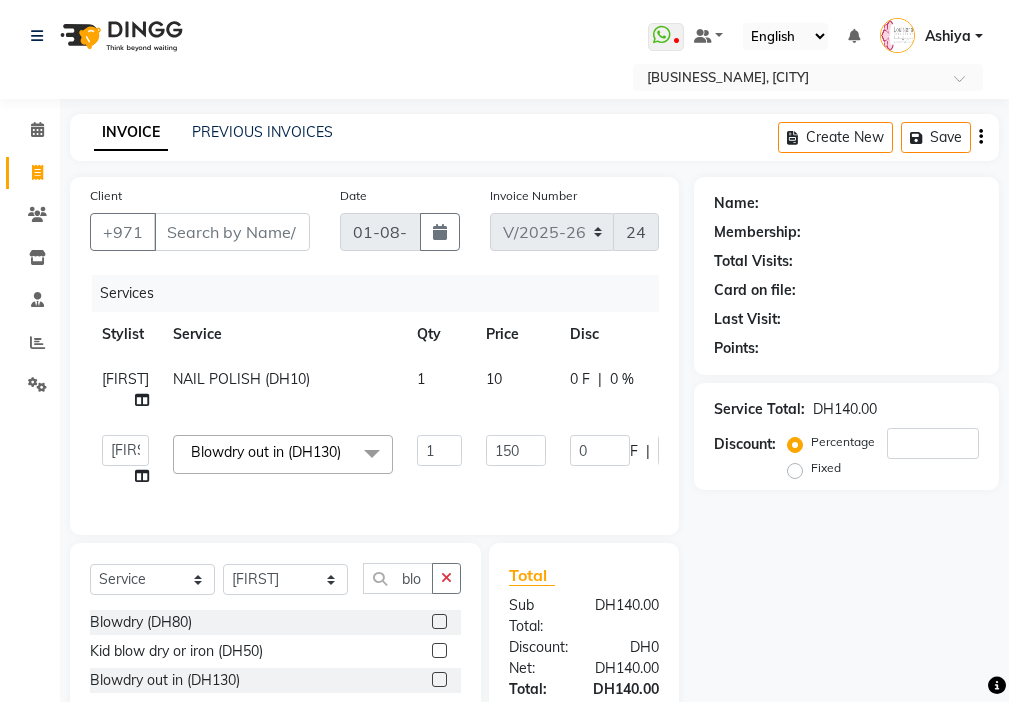 click on "Name: Membership: Total Visits: Card on file: Last Visit: Points: Service Total: DH140.00 Discount: Percentage Fixed" 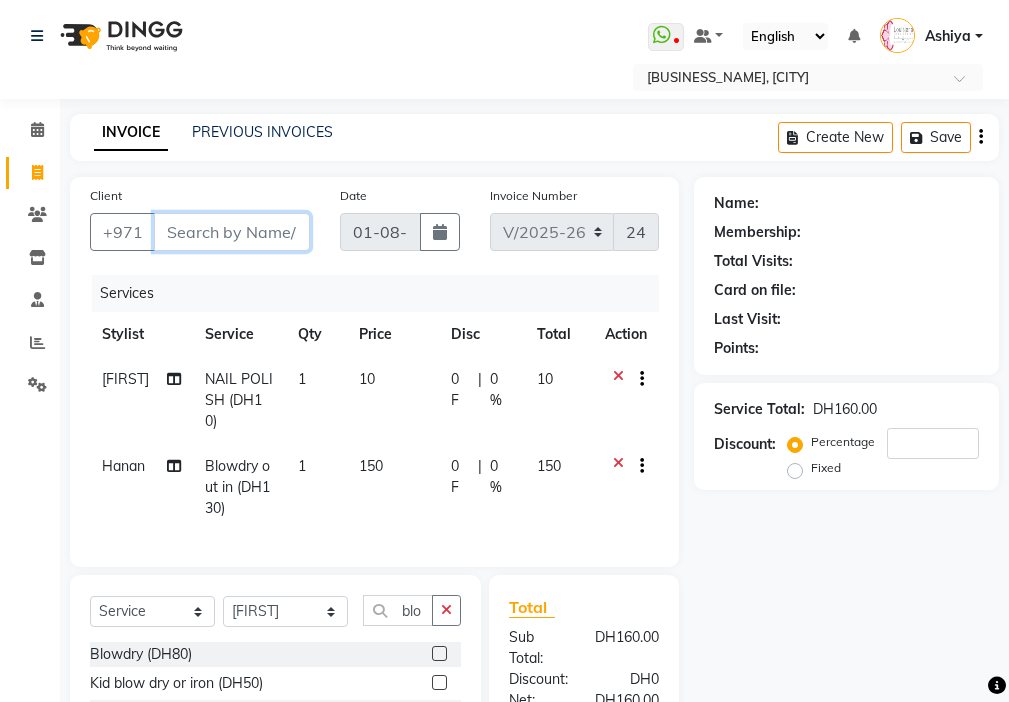 click on "Client" at bounding box center (232, 232) 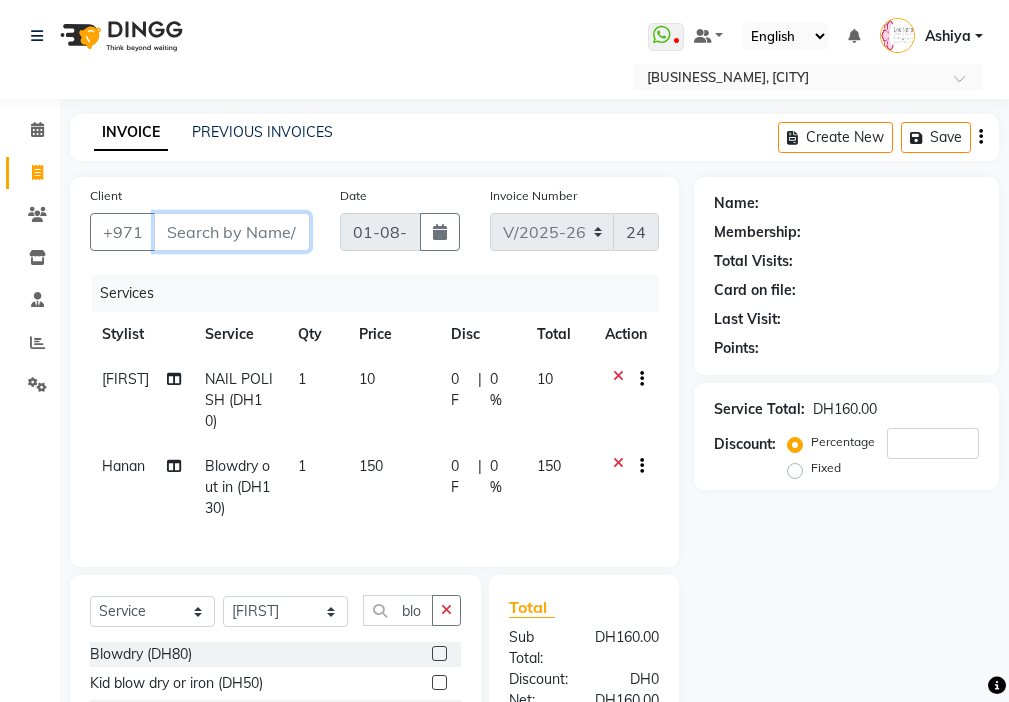 type on "5" 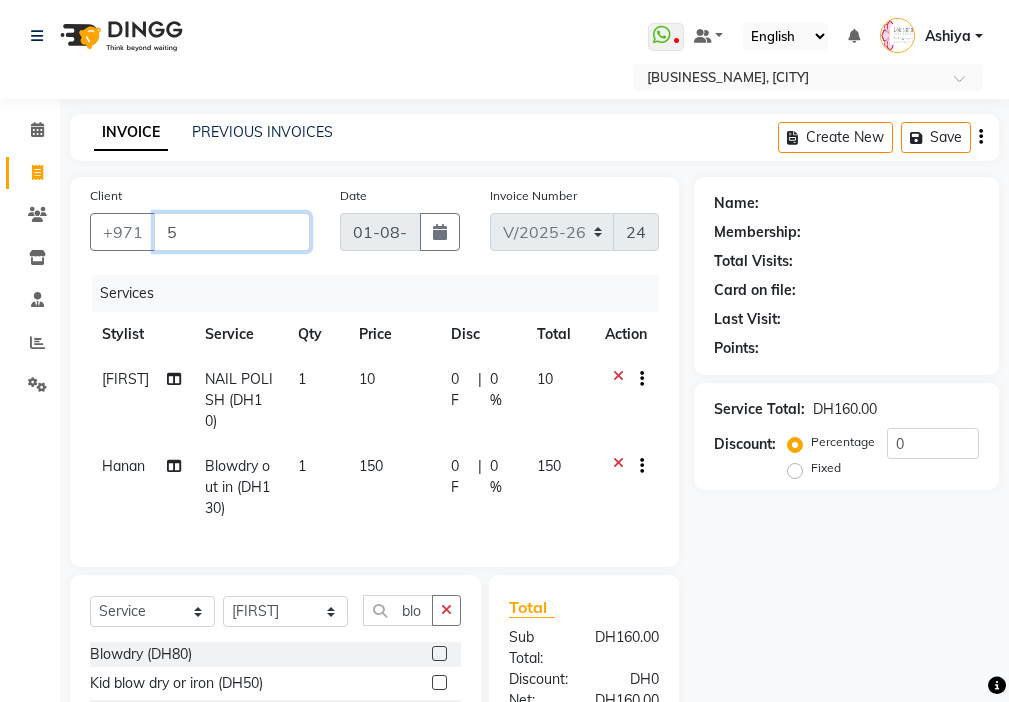 click on "5" at bounding box center (232, 232) 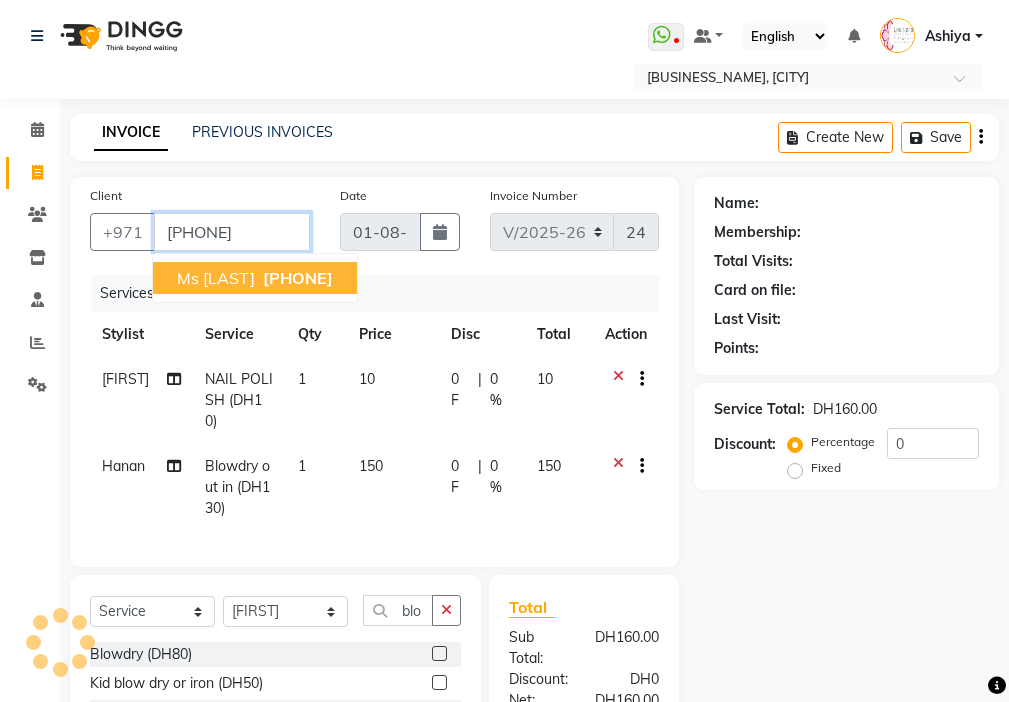 click on "[PHONE]" at bounding box center [298, 278] 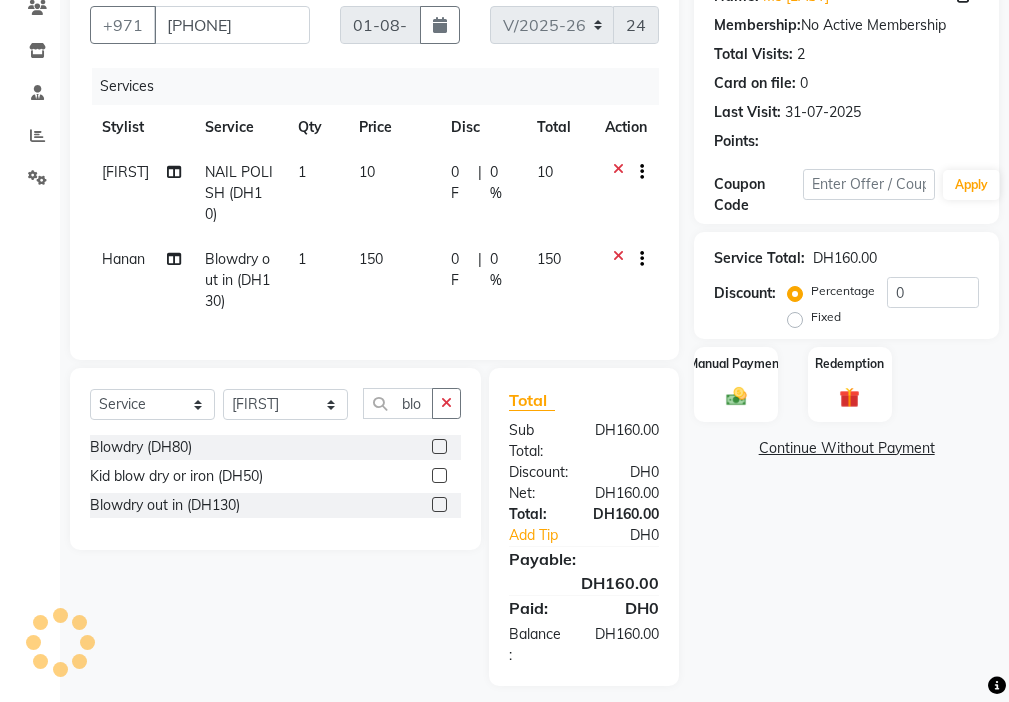 scroll, scrollTop: 236, scrollLeft: 0, axis: vertical 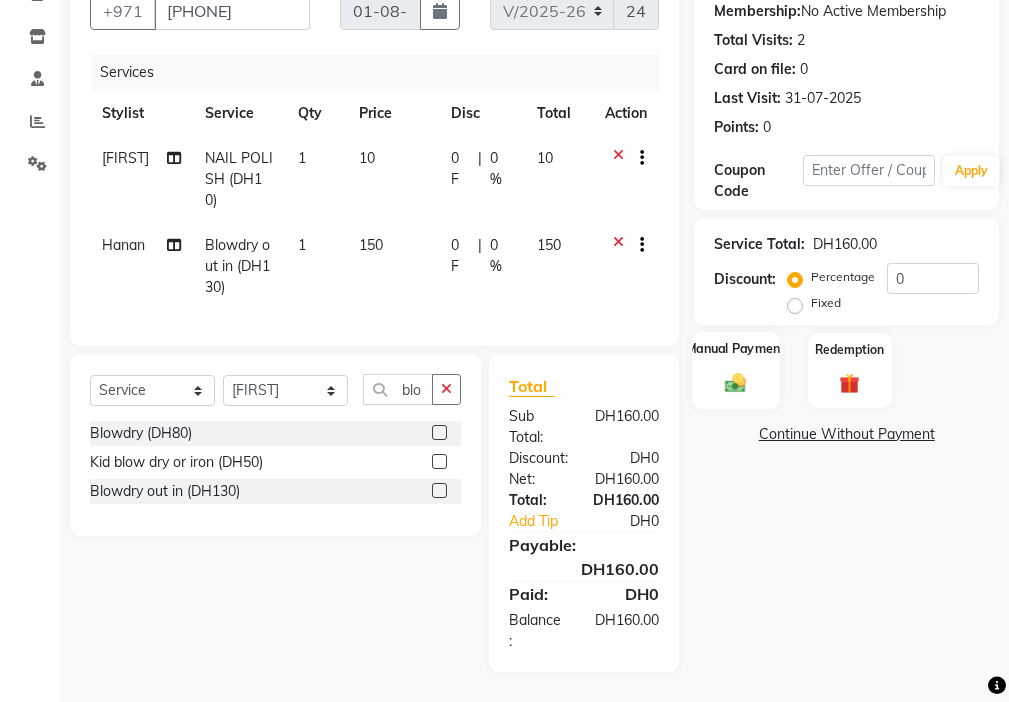 click 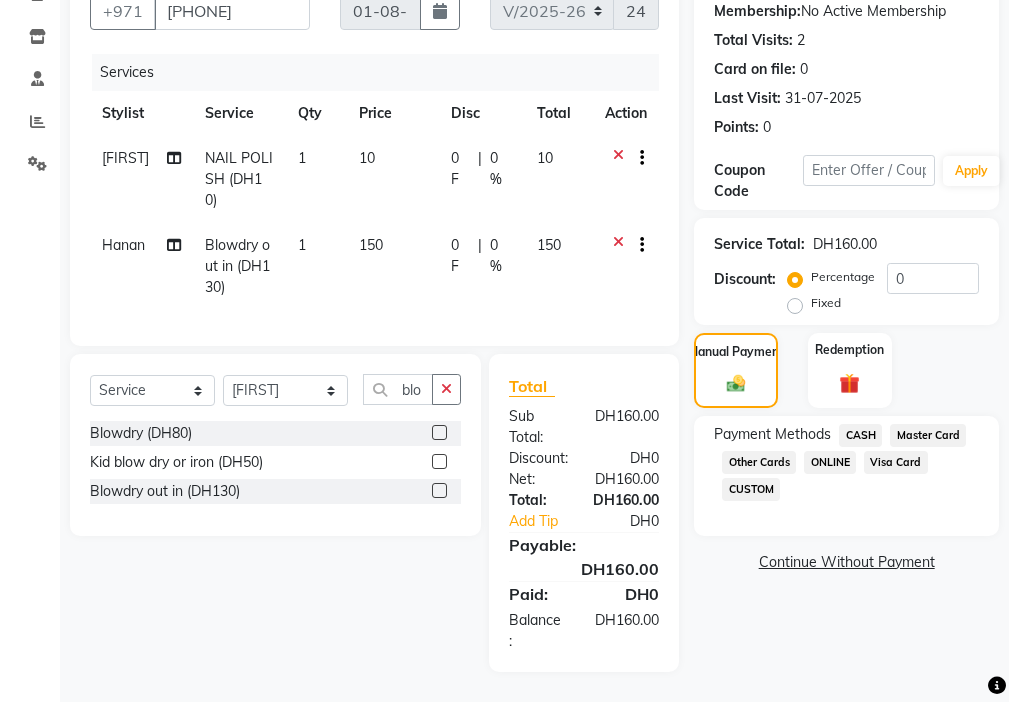 click on "Visa Card" 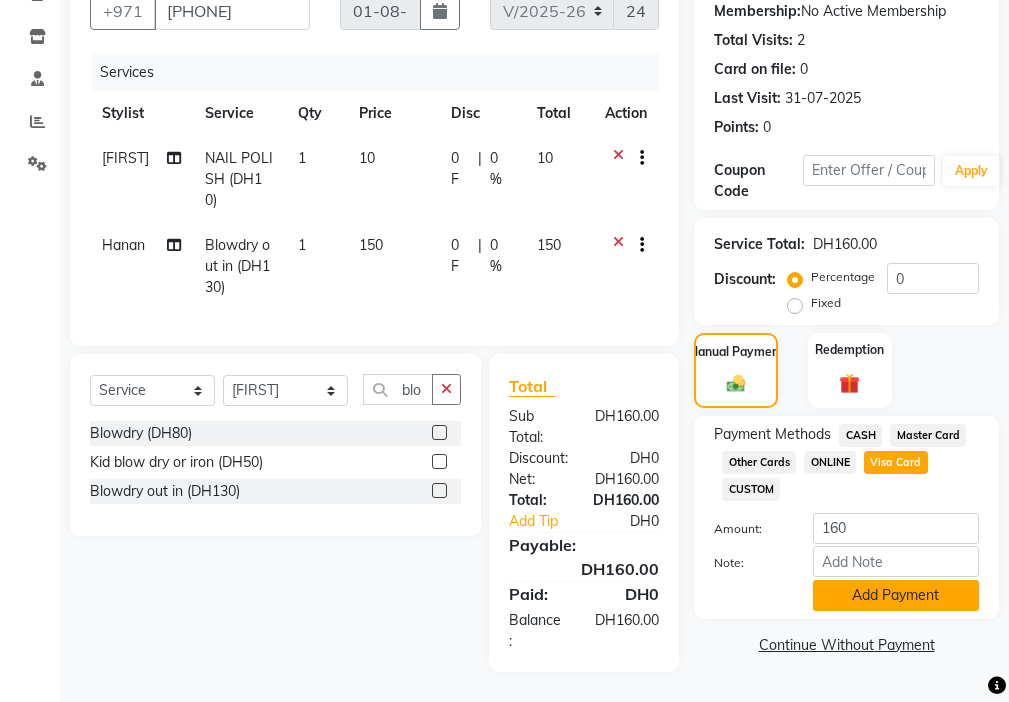 click on "Add Payment" 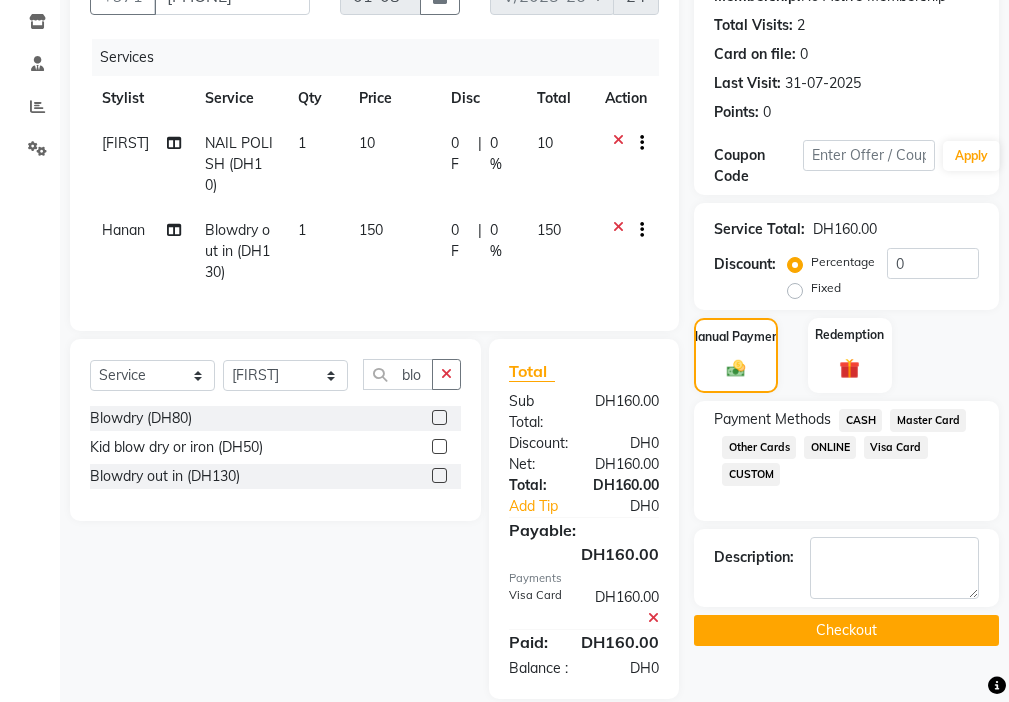 click on "Checkout" 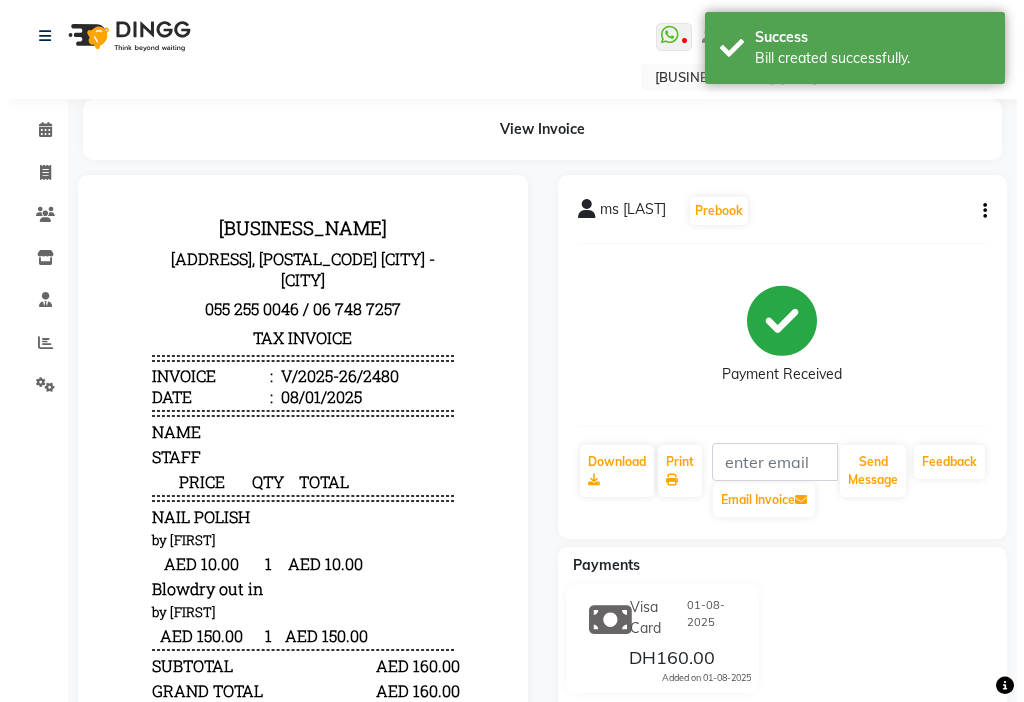 scroll, scrollTop: 0, scrollLeft: 0, axis: both 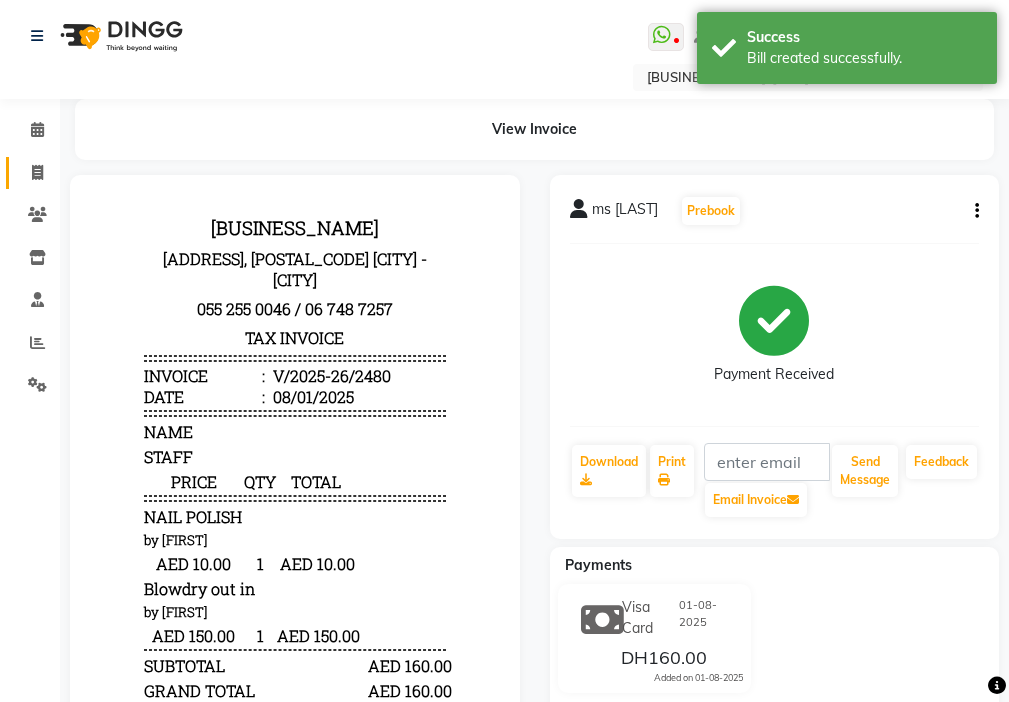 click 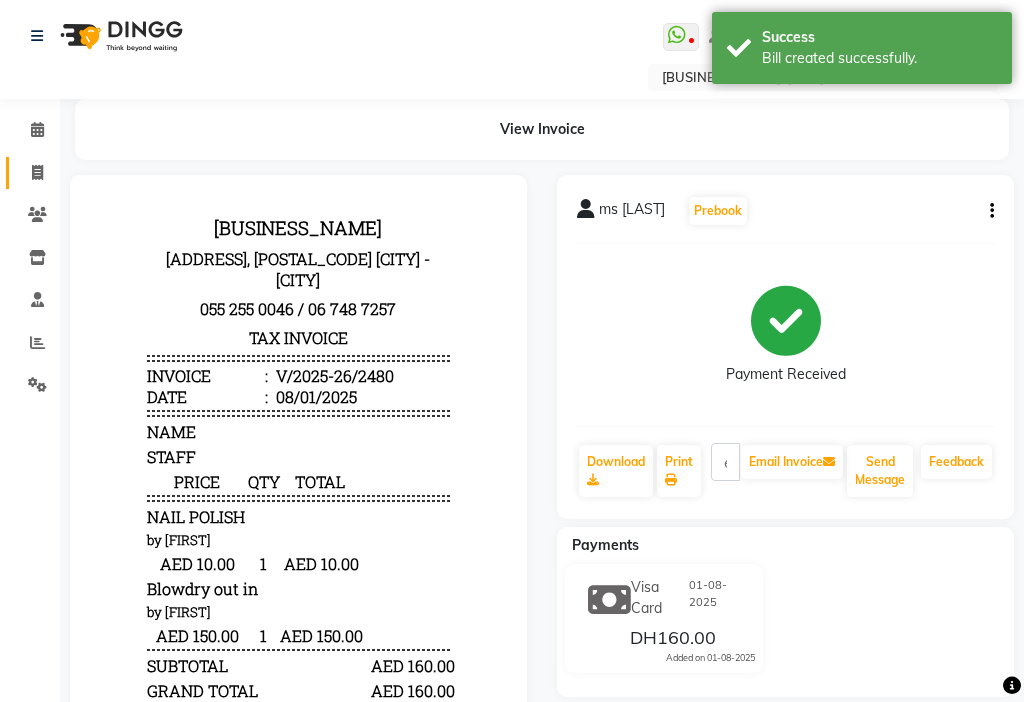 select on "service" 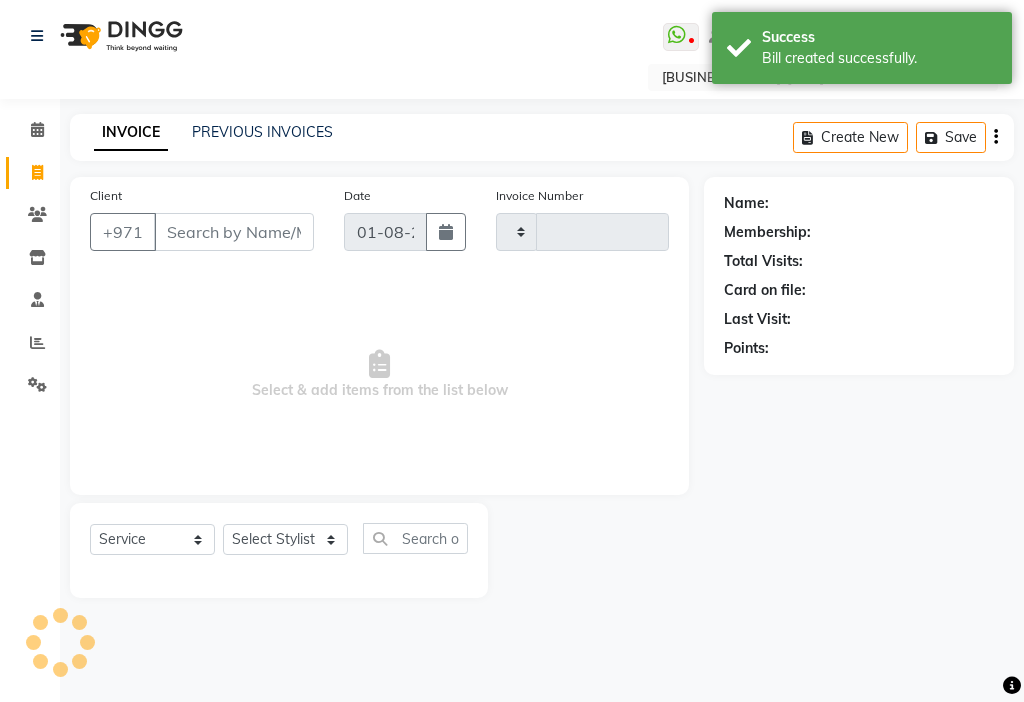 type on "2481" 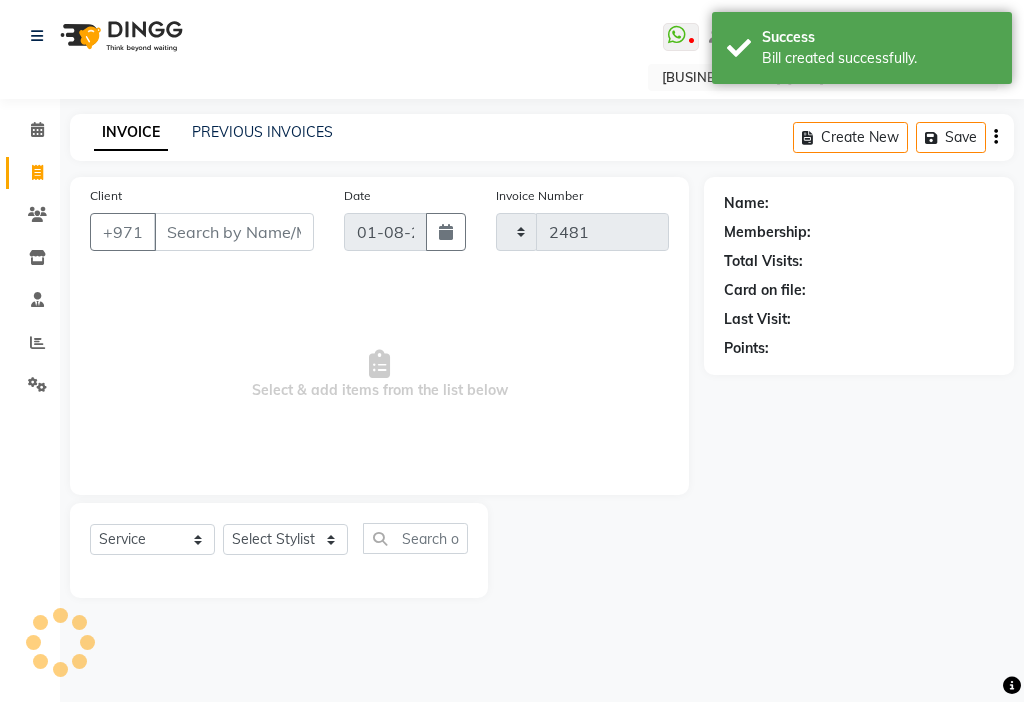 select on "637" 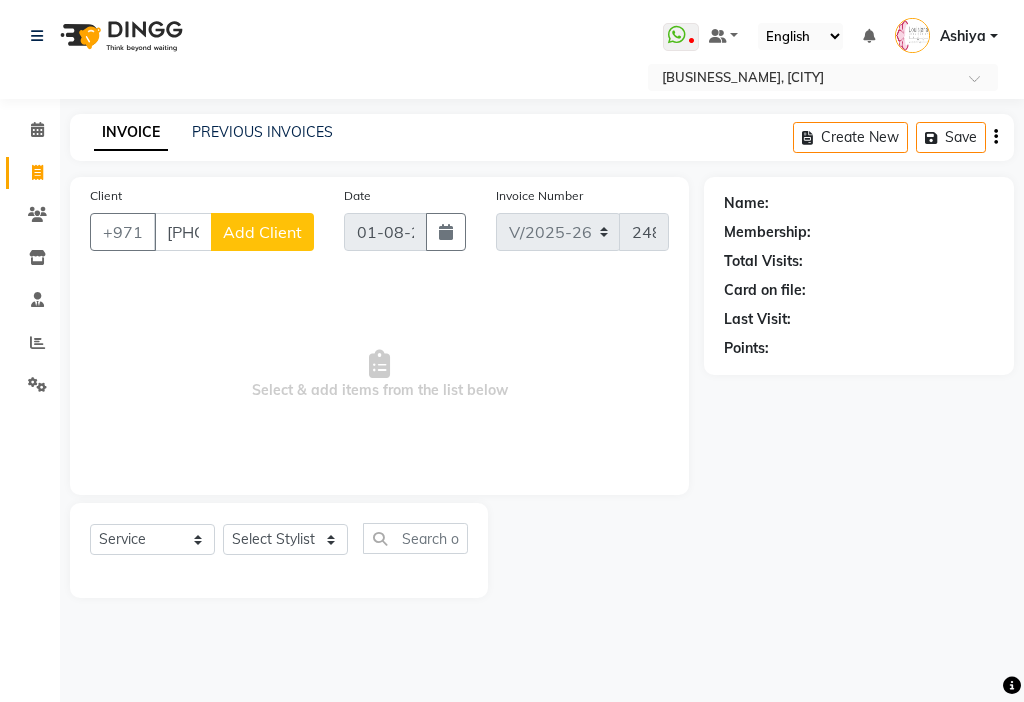 type on "[PHONE]" 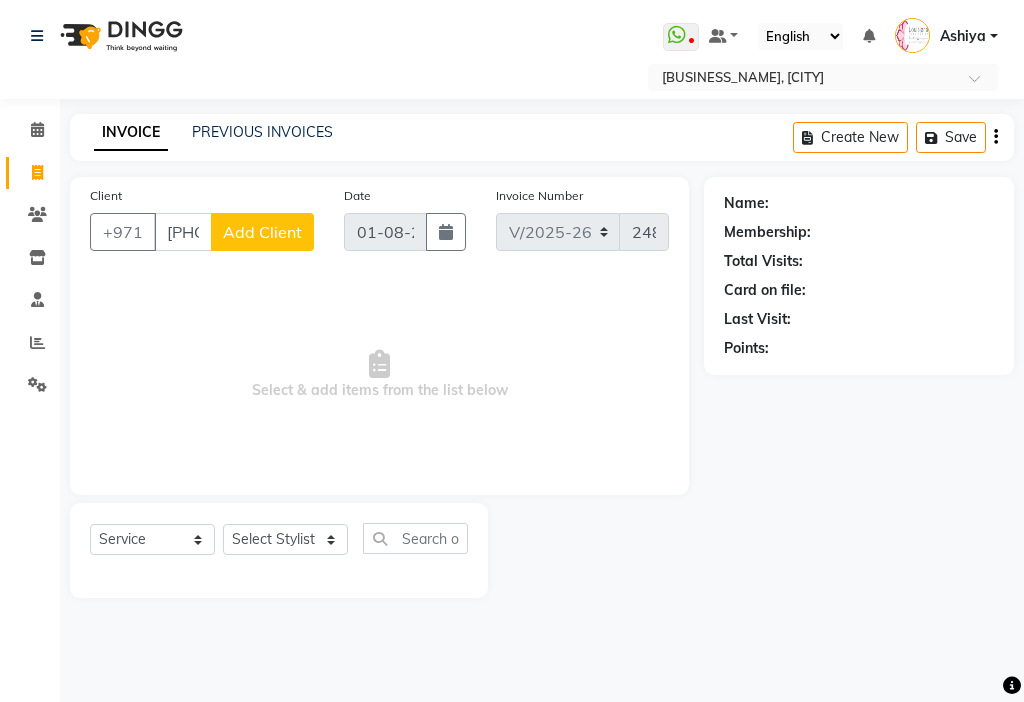 click on "Add Client" 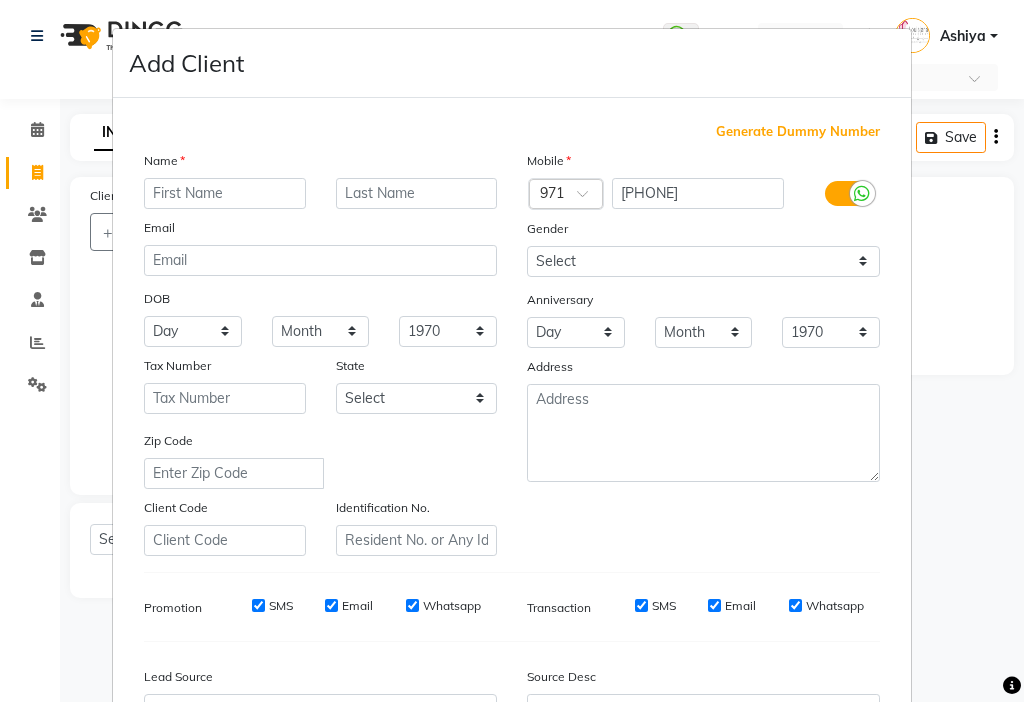 click at bounding box center (225, 193) 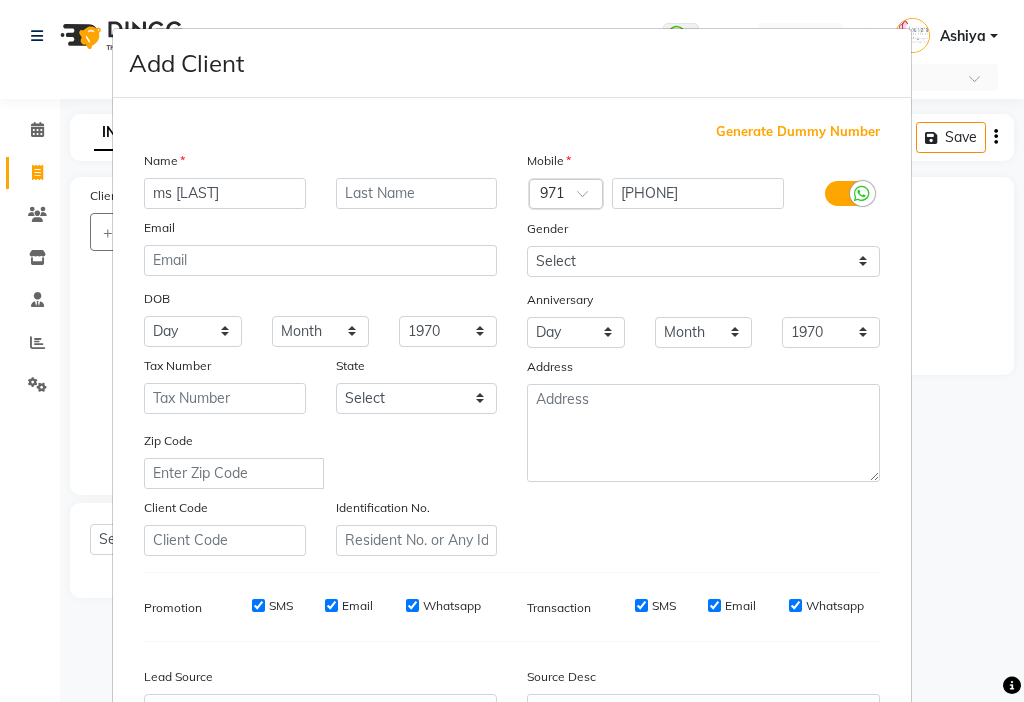 type on "ms [LAST]" 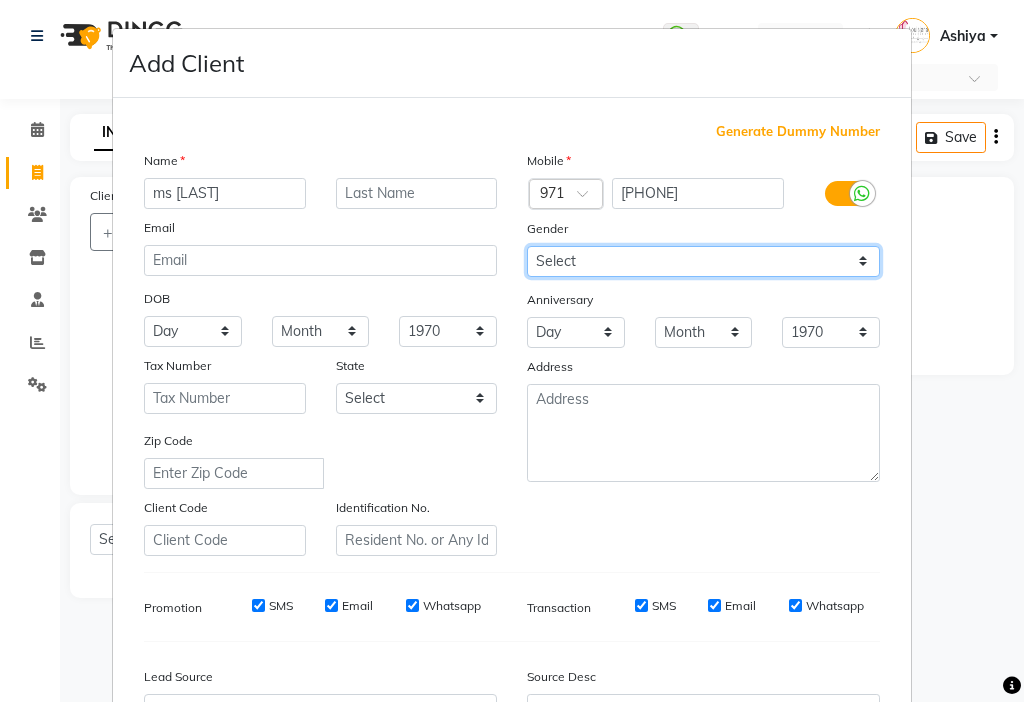 click on "Select Male Female Other Prefer Not To Say" at bounding box center [703, 261] 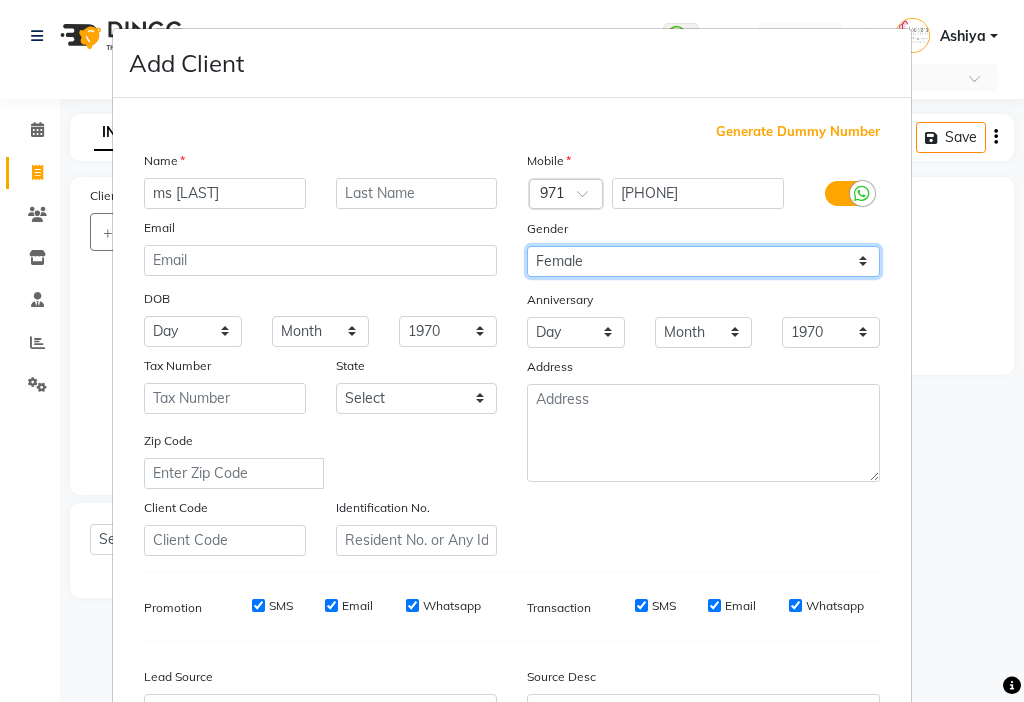 click on "Select Male Female Other Prefer Not To Say" at bounding box center [703, 261] 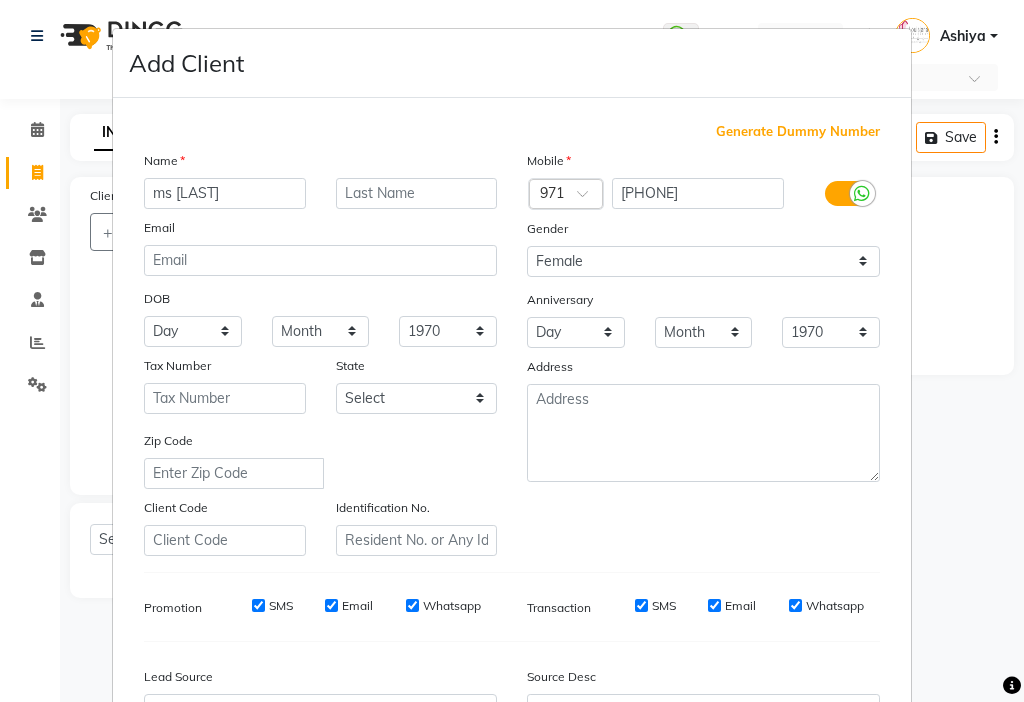 click on "SMS" at bounding box center [281, 606] 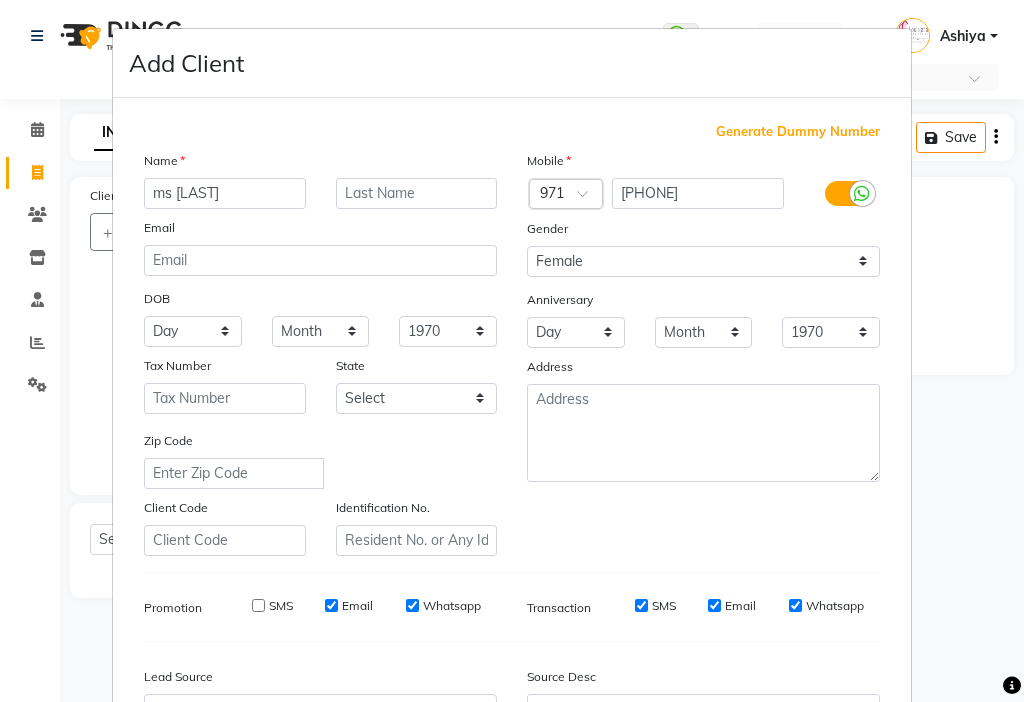 click on "Email" at bounding box center (331, 605) 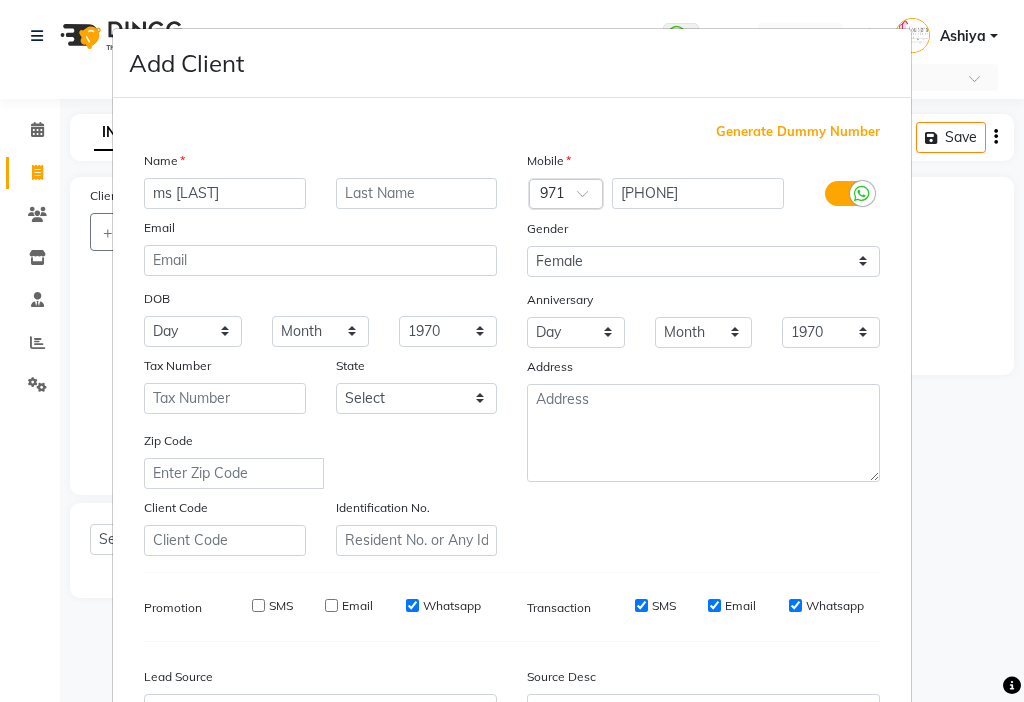 click on "SMS" at bounding box center [641, 605] 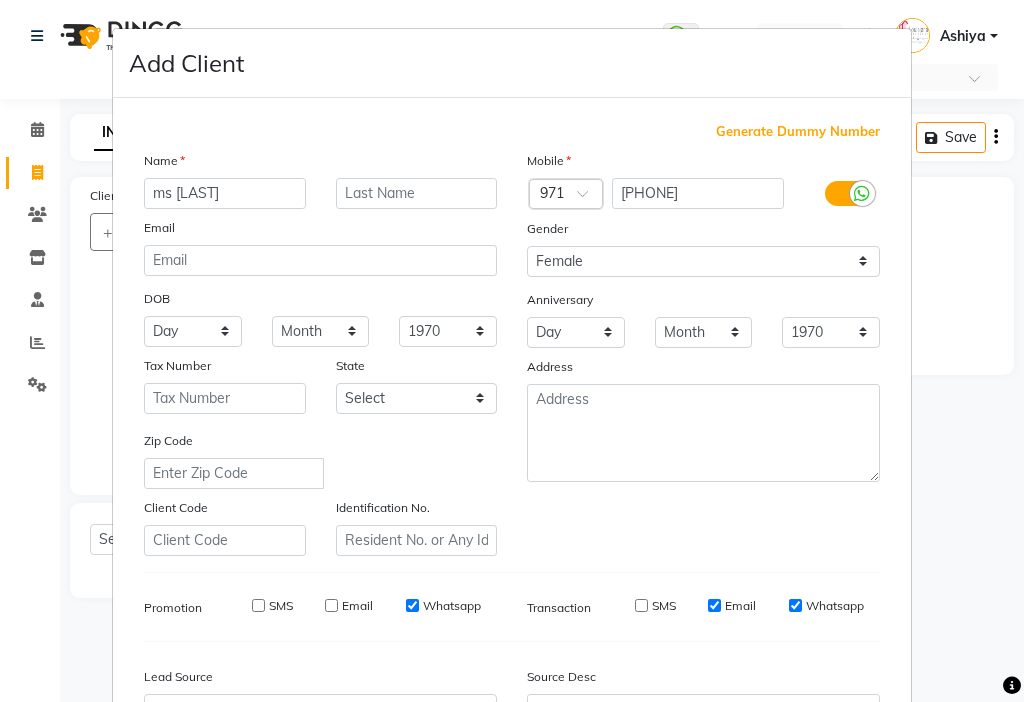 click on "Email" at bounding box center [740, 606] 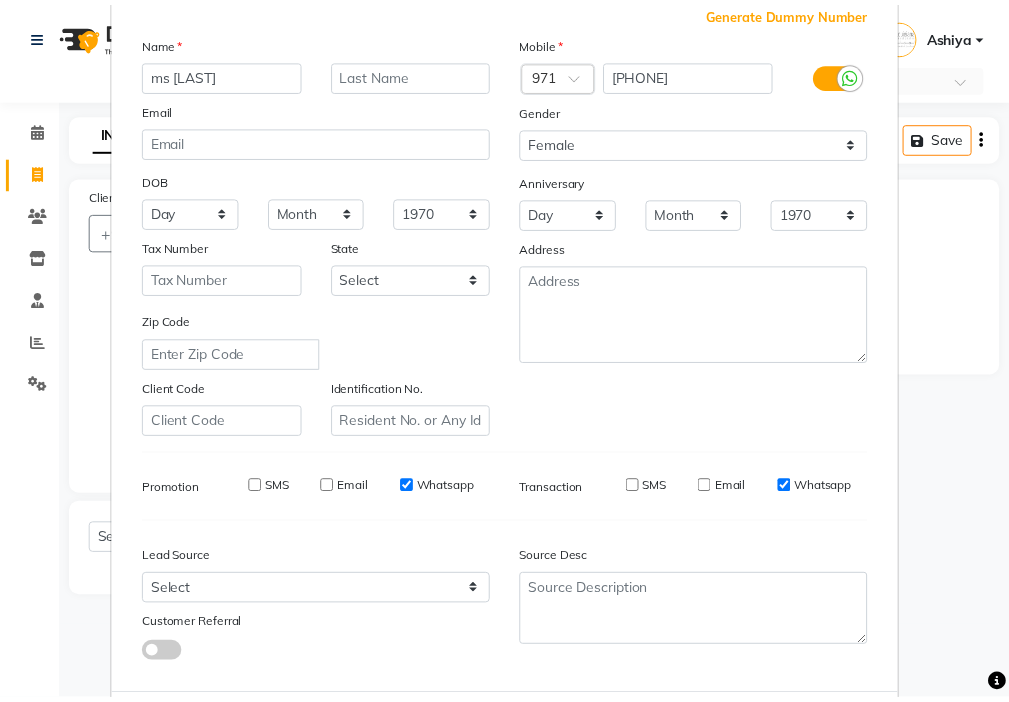 scroll, scrollTop: 221, scrollLeft: 0, axis: vertical 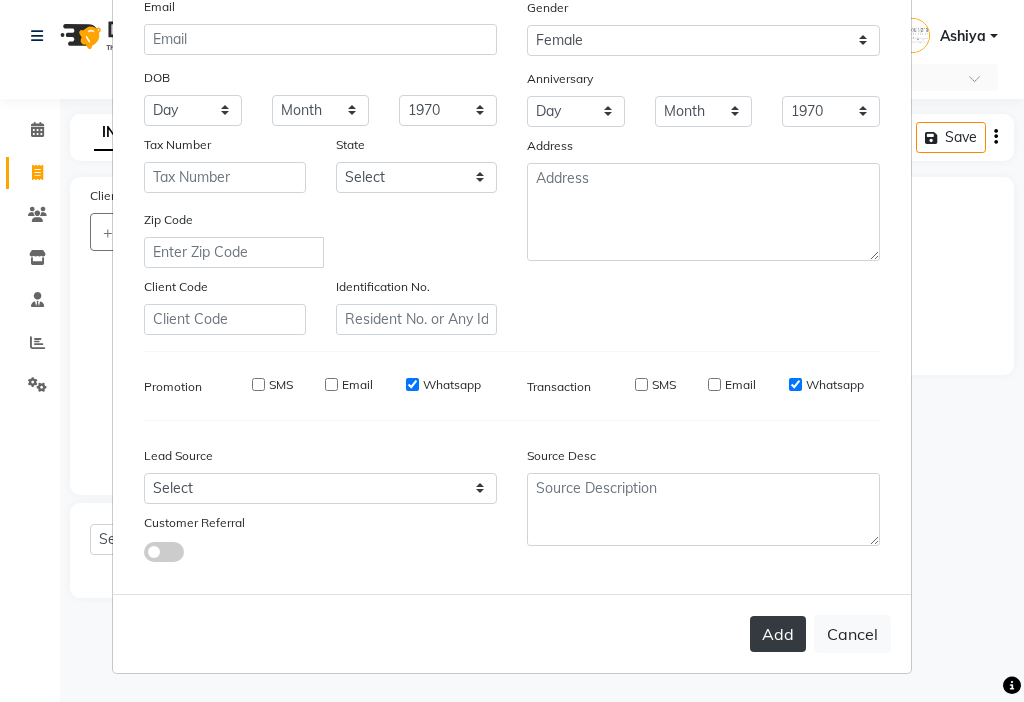 click on "Add" at bounding box center [778, 634] 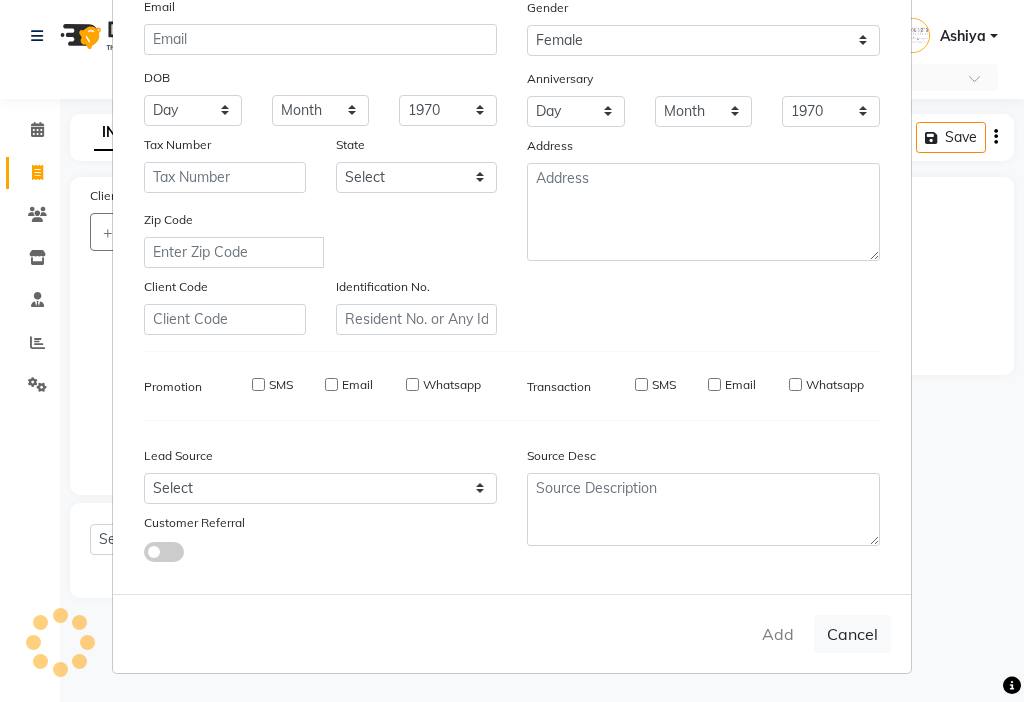 type 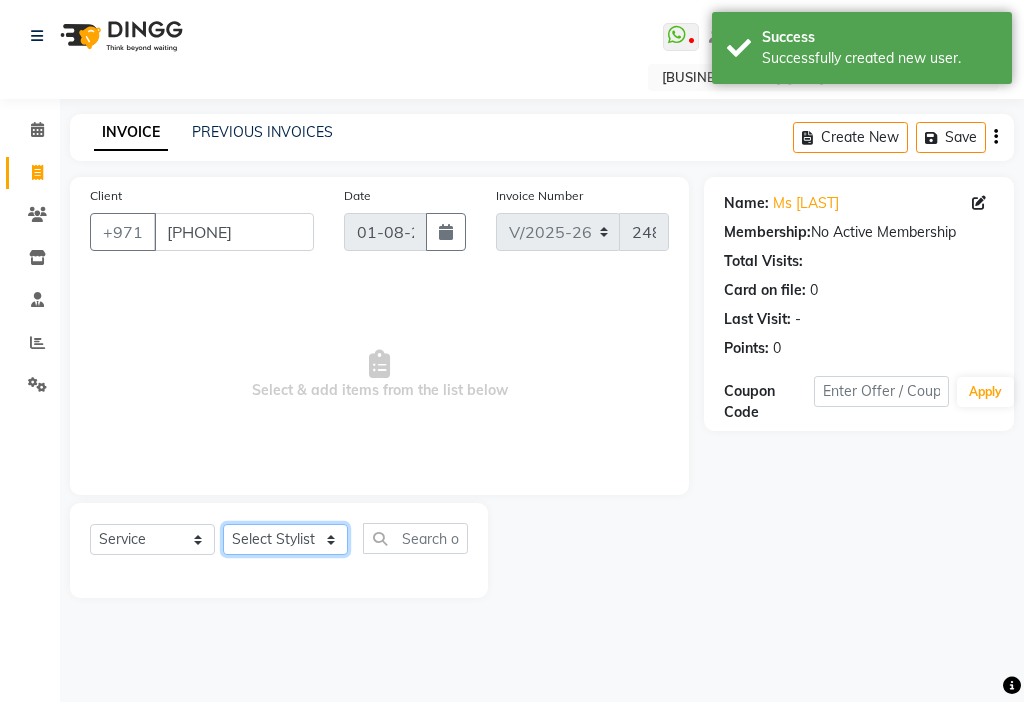click on "Select Stylist [FIRST] [FIRST] [FIRST] [FIRST] Cashier [LAST] [LAST] [FIRST] [FIRST] [FIRST] [FIRST] Madam mamta [FIRST] [FIRST] [FIRST] [FIRST] [FIRST] [FIRST] [FIRST] [FIRST] [FIRST] [FIRST] [FIRST]" 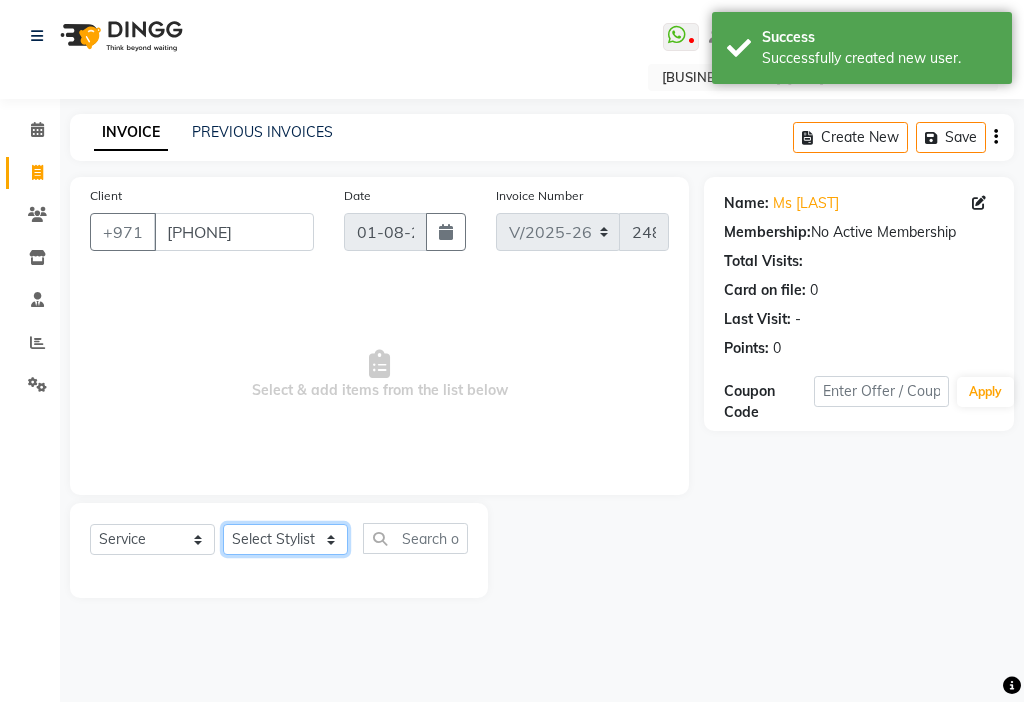 select on "[PHONE]" 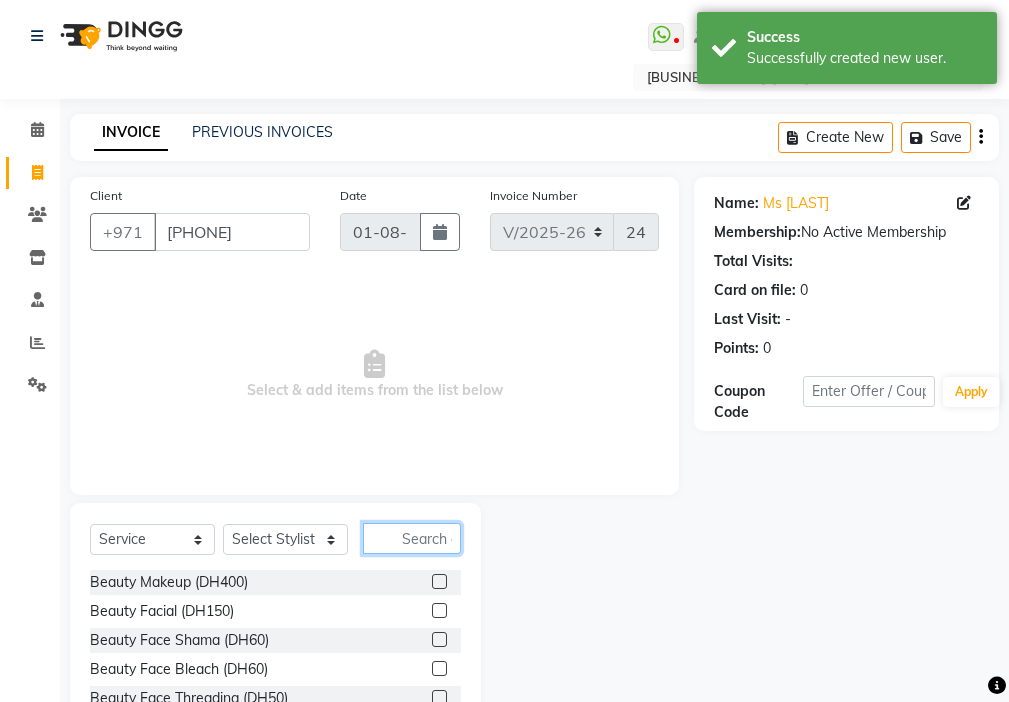 click 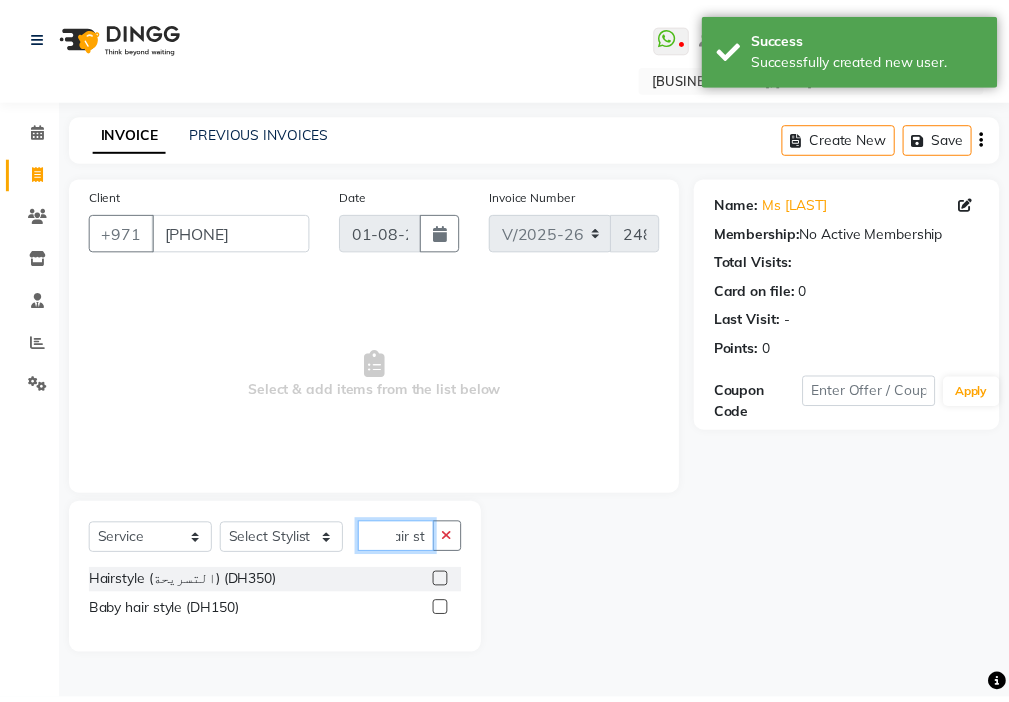 scroll, scrollTop: 0, scrollLeft: 18, axis: horizontal 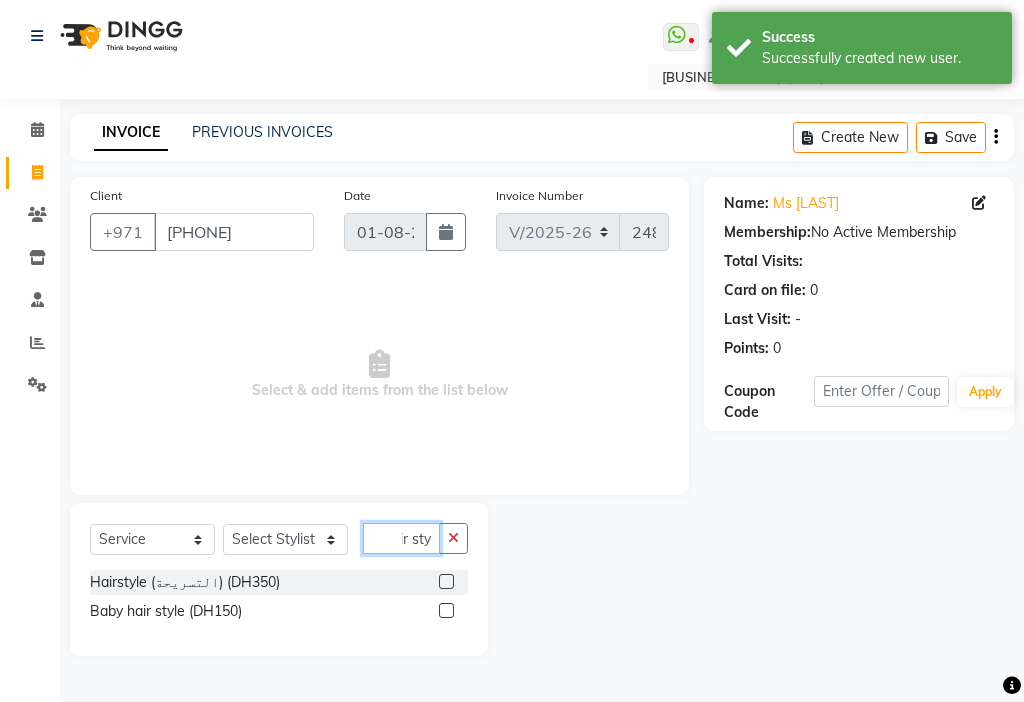 type on "hair sty" 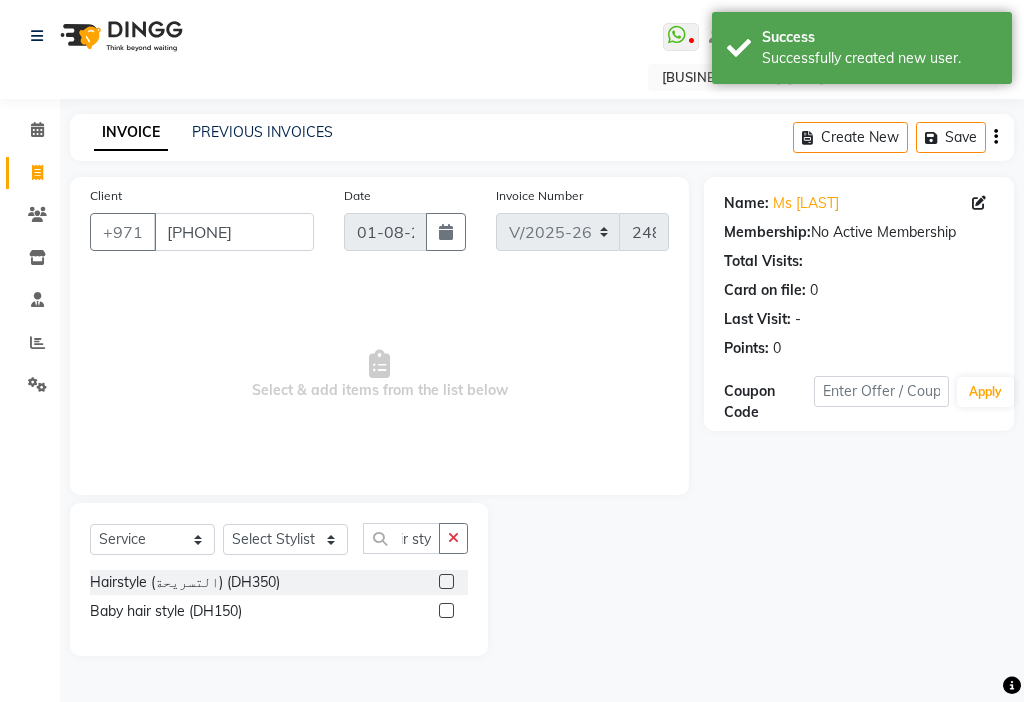 click 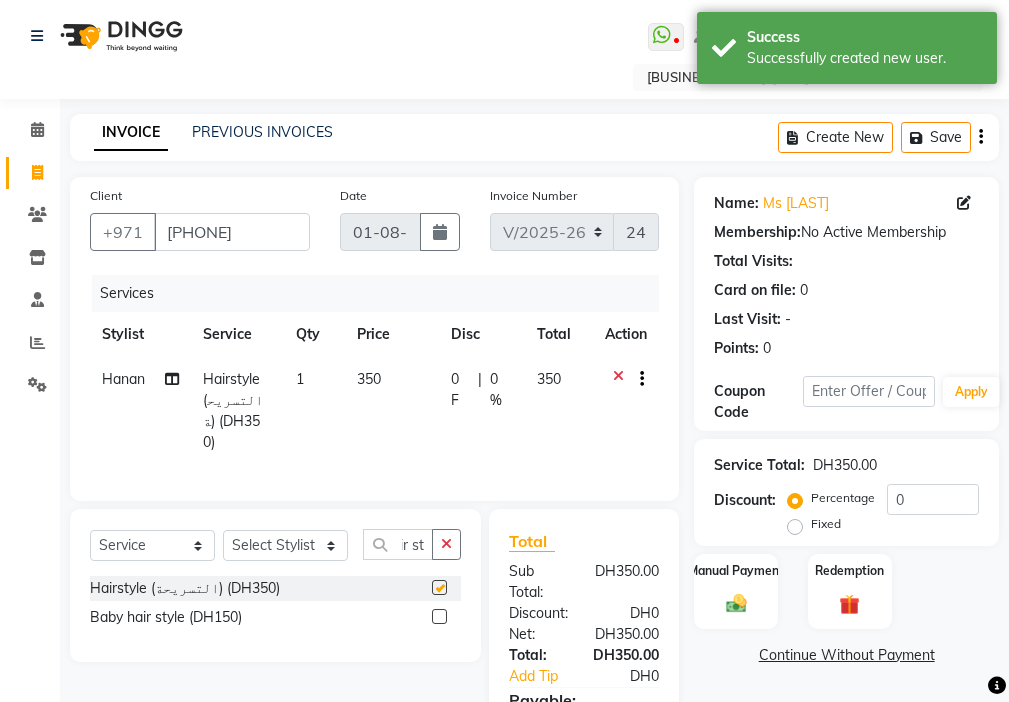 scroll, scrollTop: 0, scrollLeft: 0, axis: both 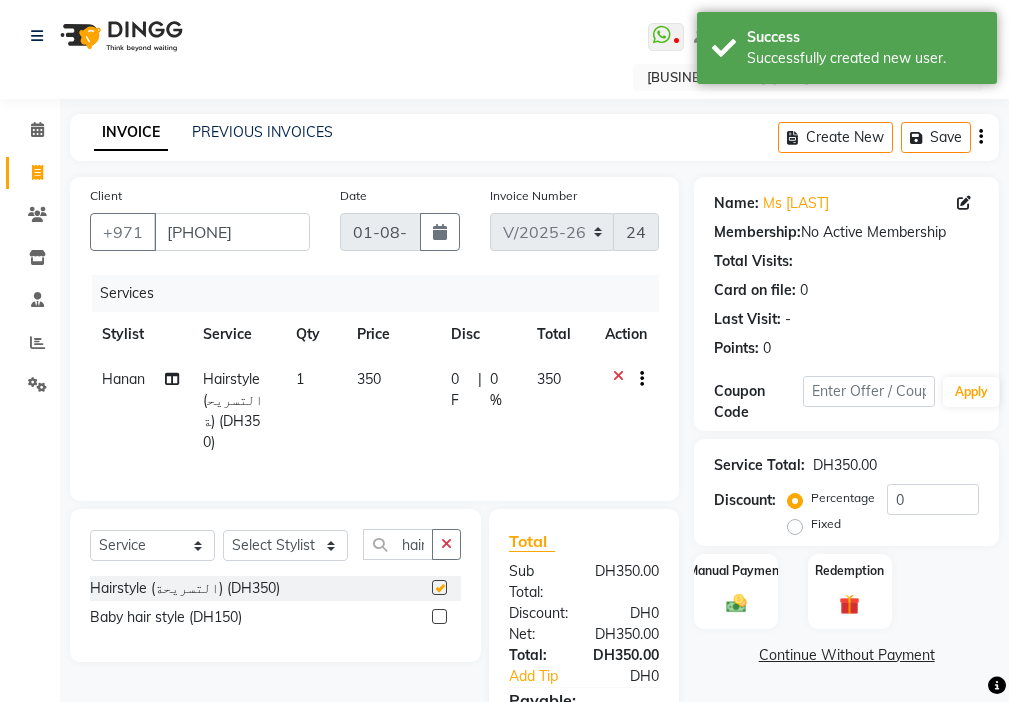 click on "350" 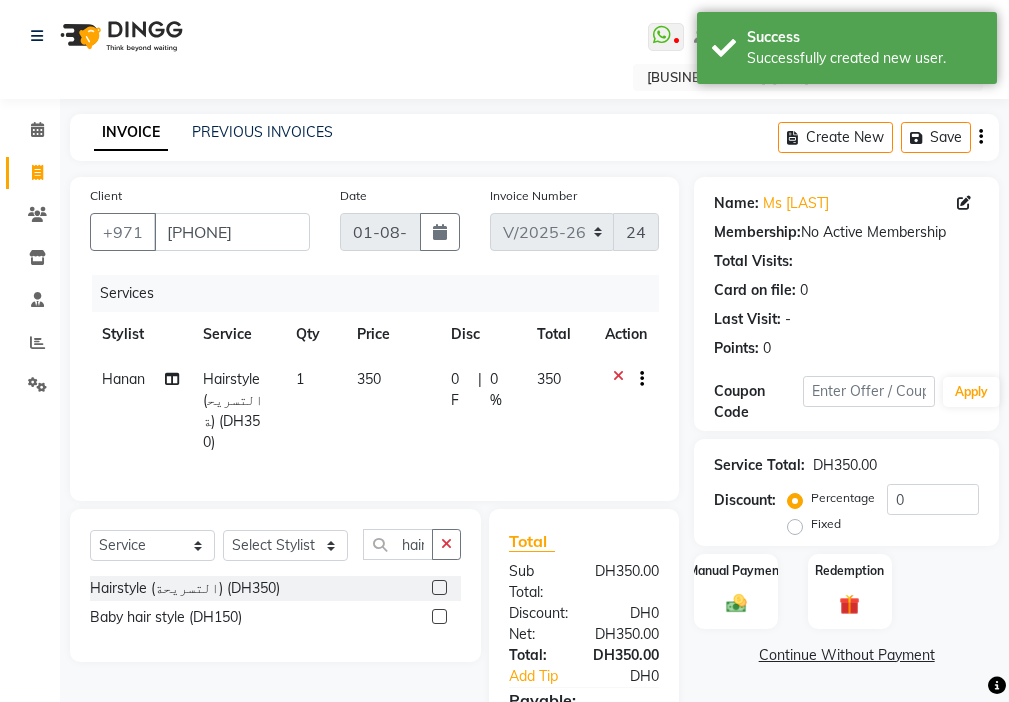 checkbox on "false" 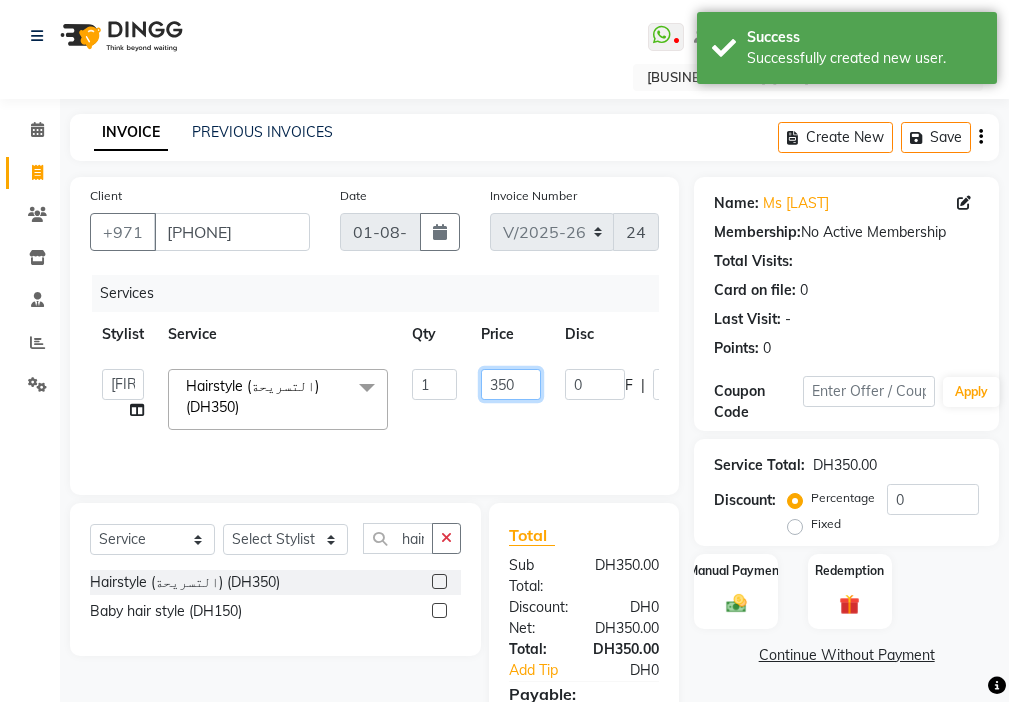 click on "350" 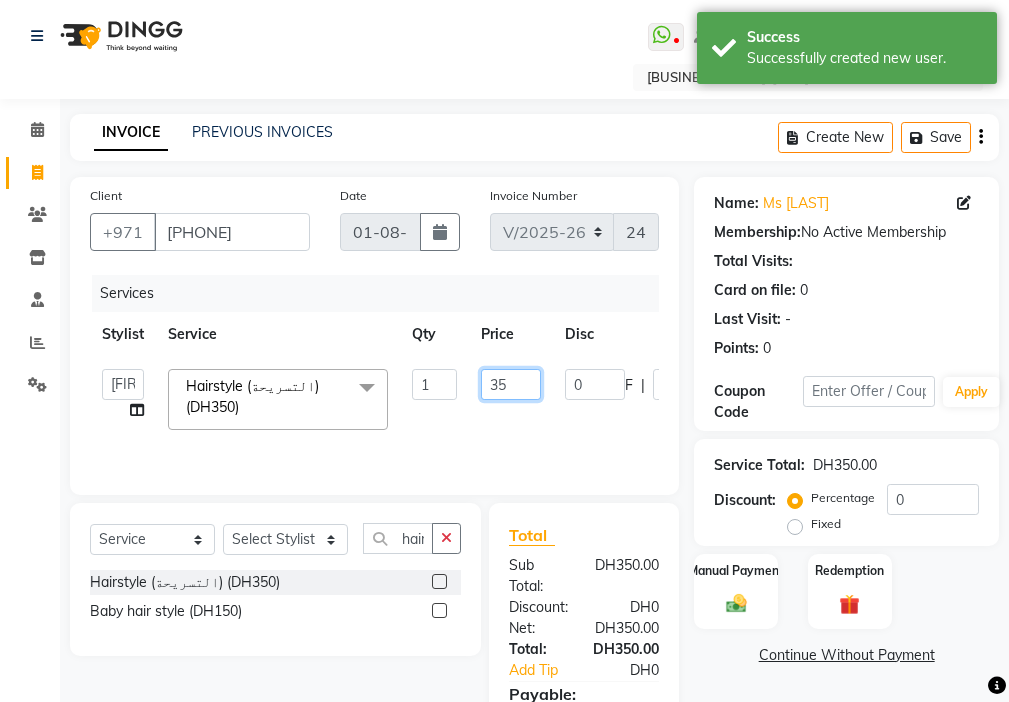 type on "3" 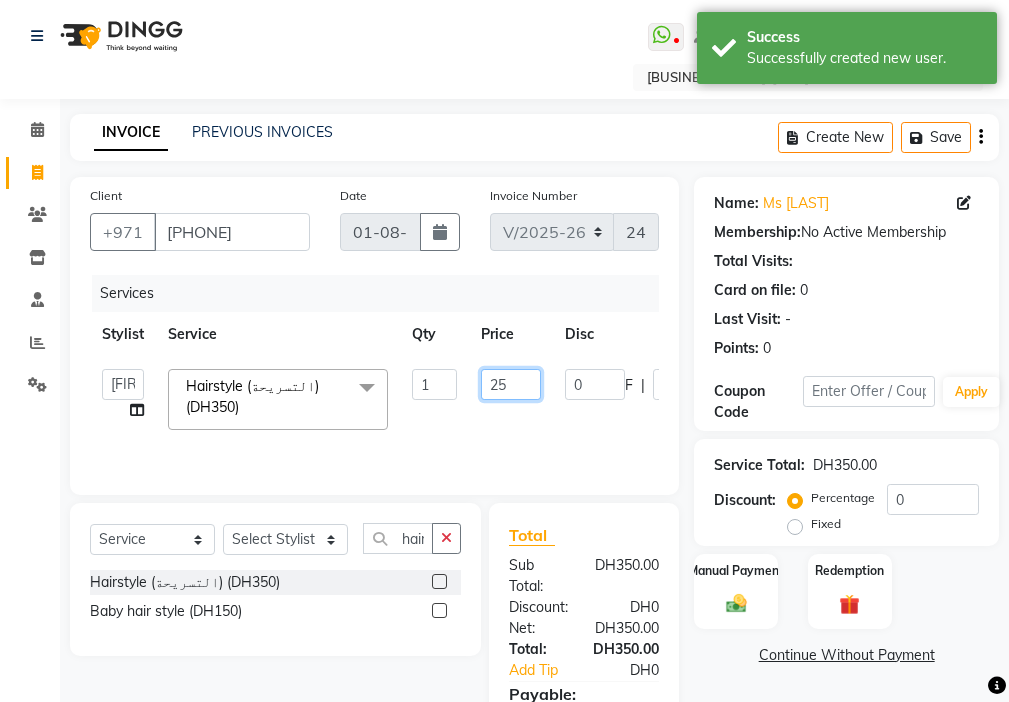 type on "250" 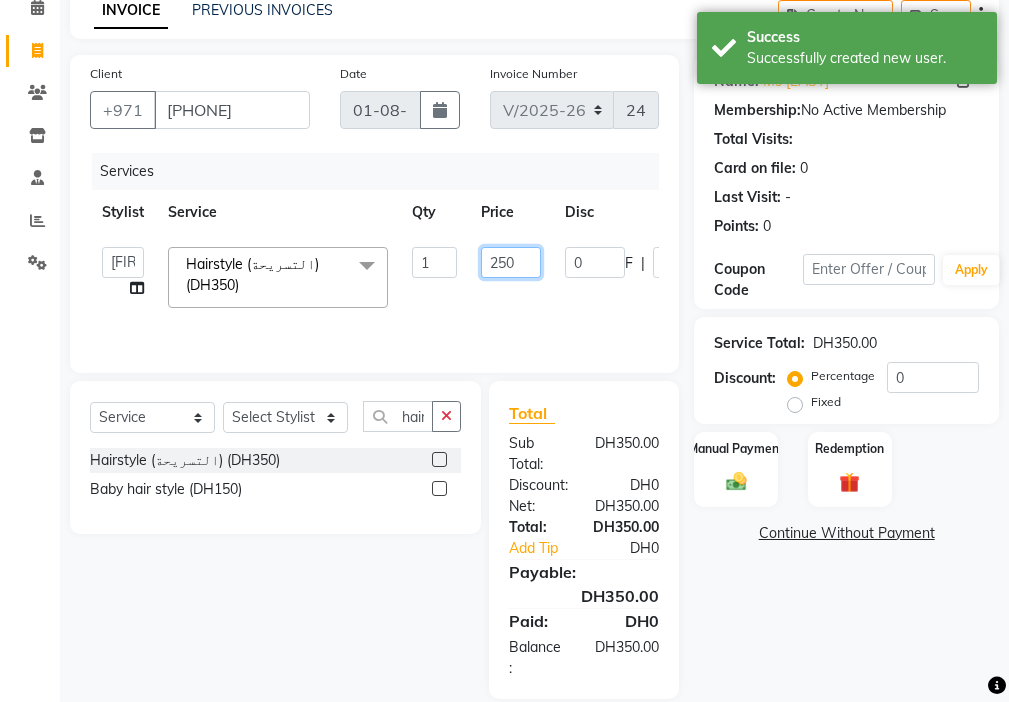 scroll, scrollTop: 149, scrollLeft: 0, axis: vertical 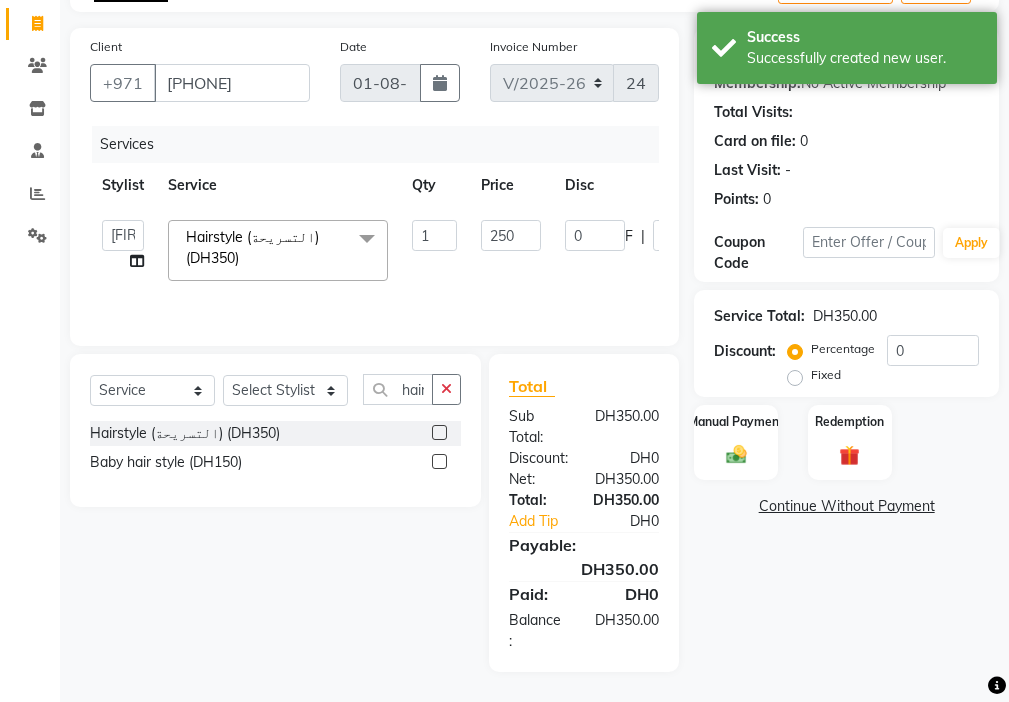 click on "Name: Ms [LAST] Membership: No Active Membership Total Visits: Card on file: 0 Last Visit: - Points: 0 Coupon Code Apply Service Total: DH350.00 Discount: Percentage Fixed 0 Manual Payment Redemption Continue Without Payment" 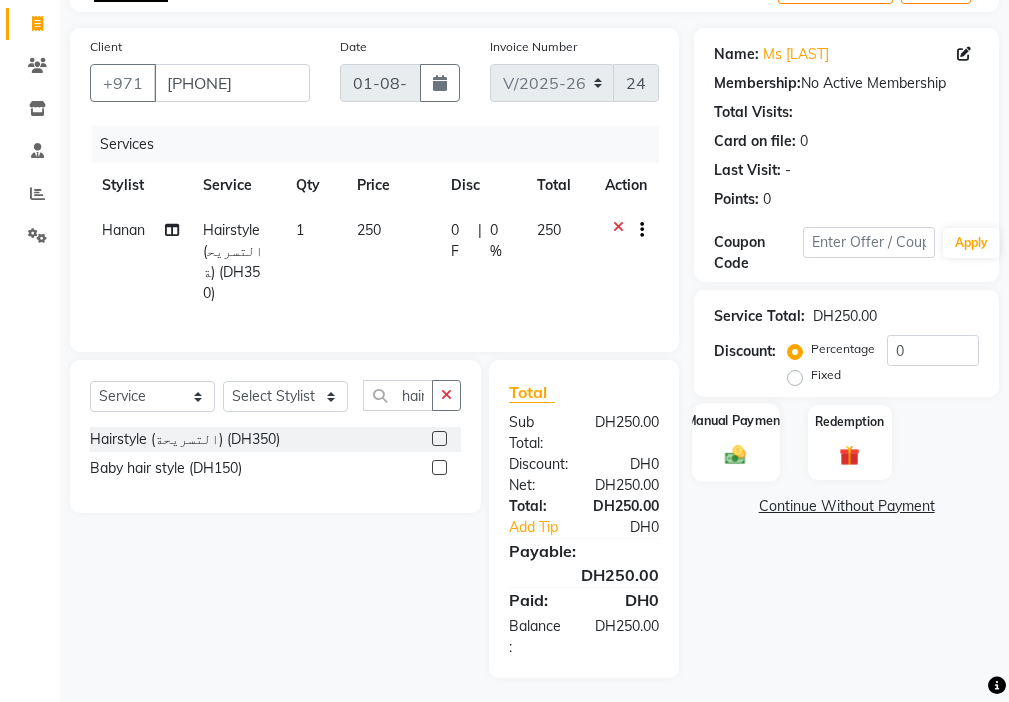 click 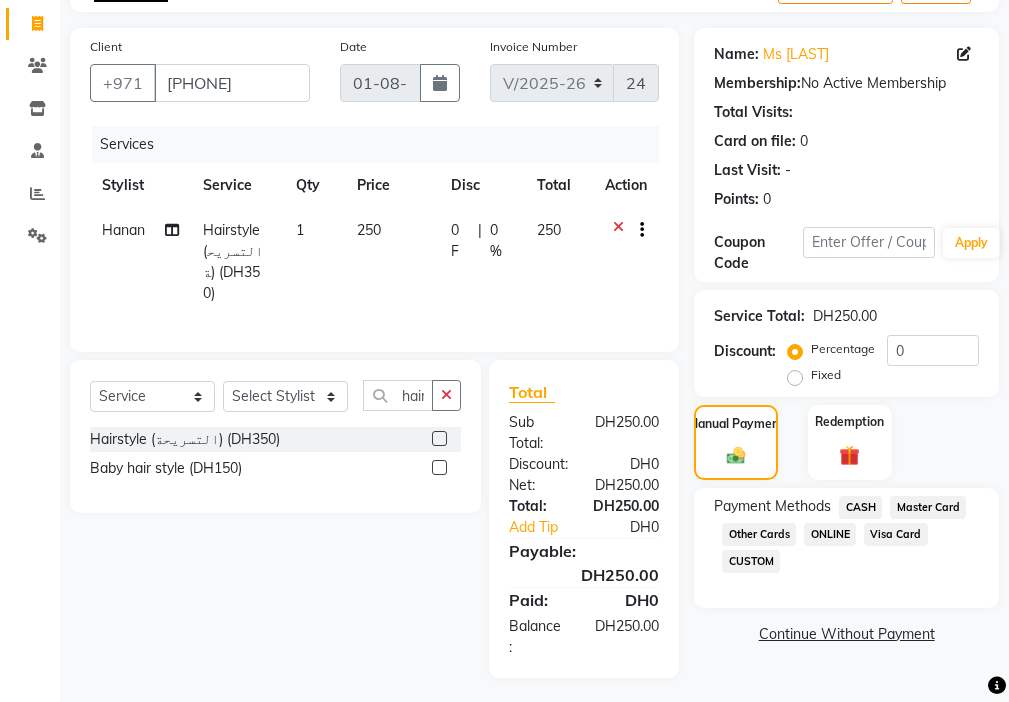 click on "Master Card" 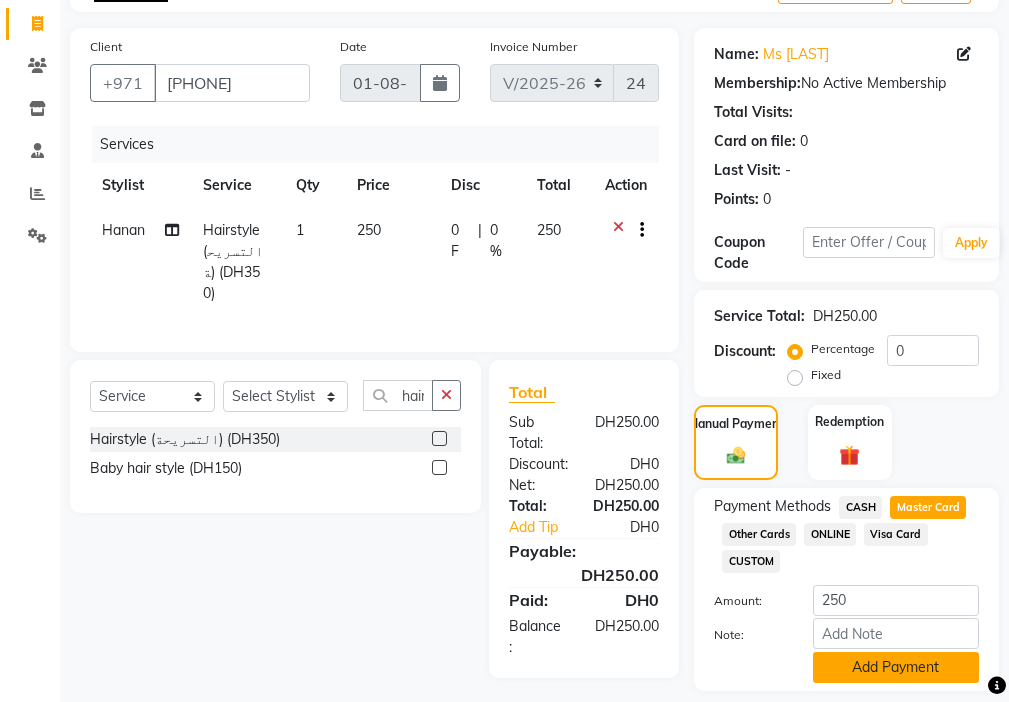 click on "Add Payment" 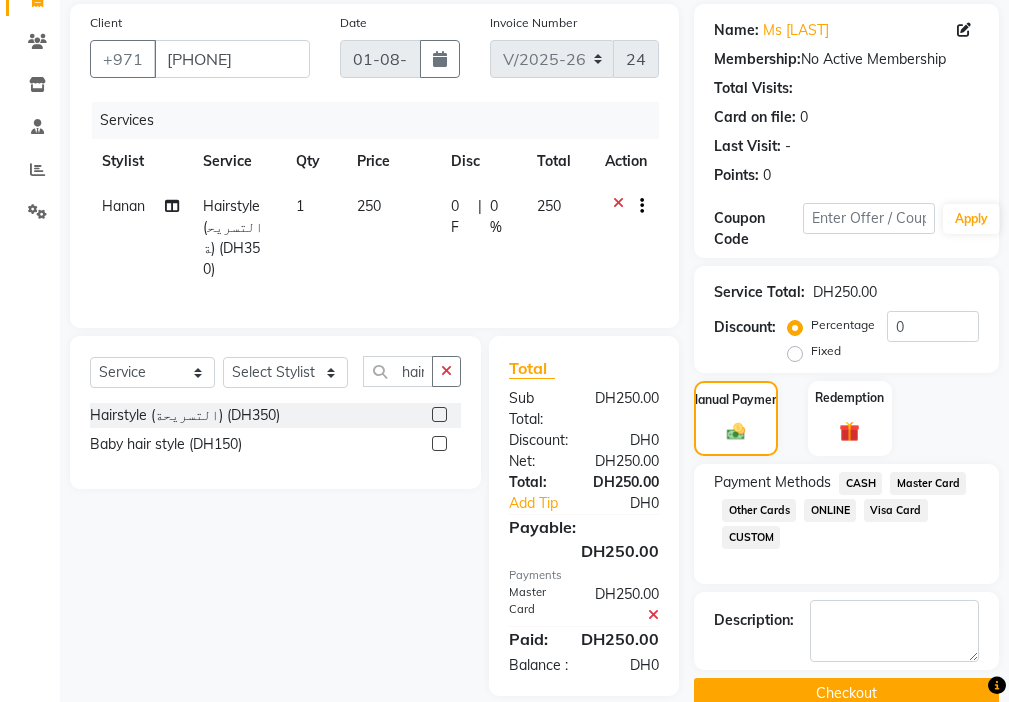 scroll, scrollTop: 212, scrollLeft: 0, axis: vertical 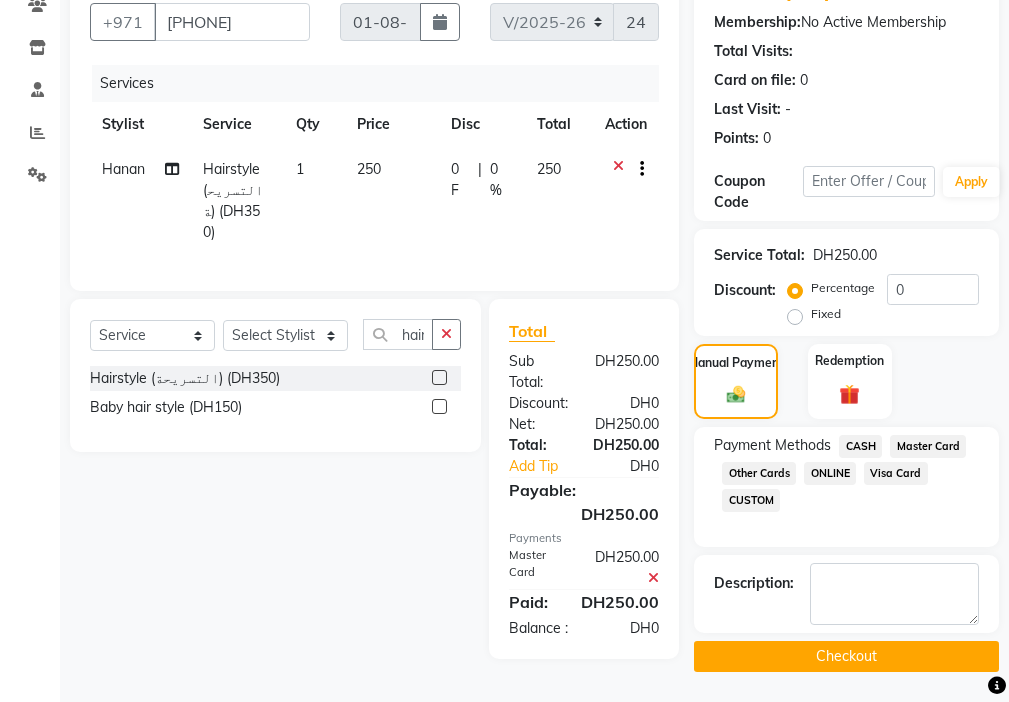 click on "Checkout" 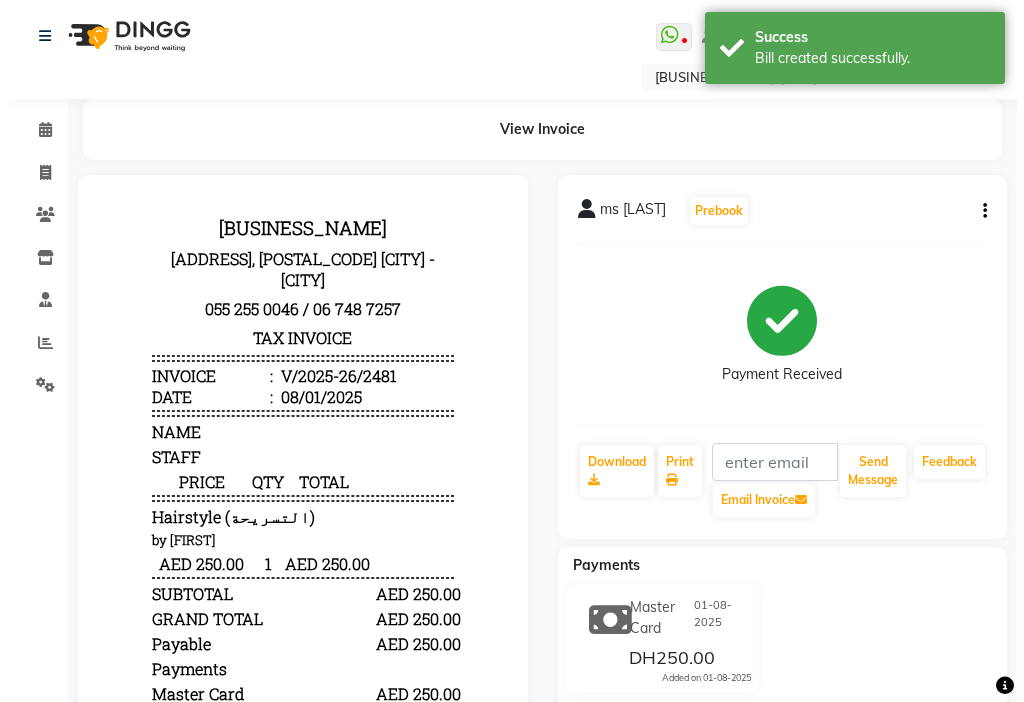 scroll, scrollTop: 0, scrollLeft: 0, axis: both 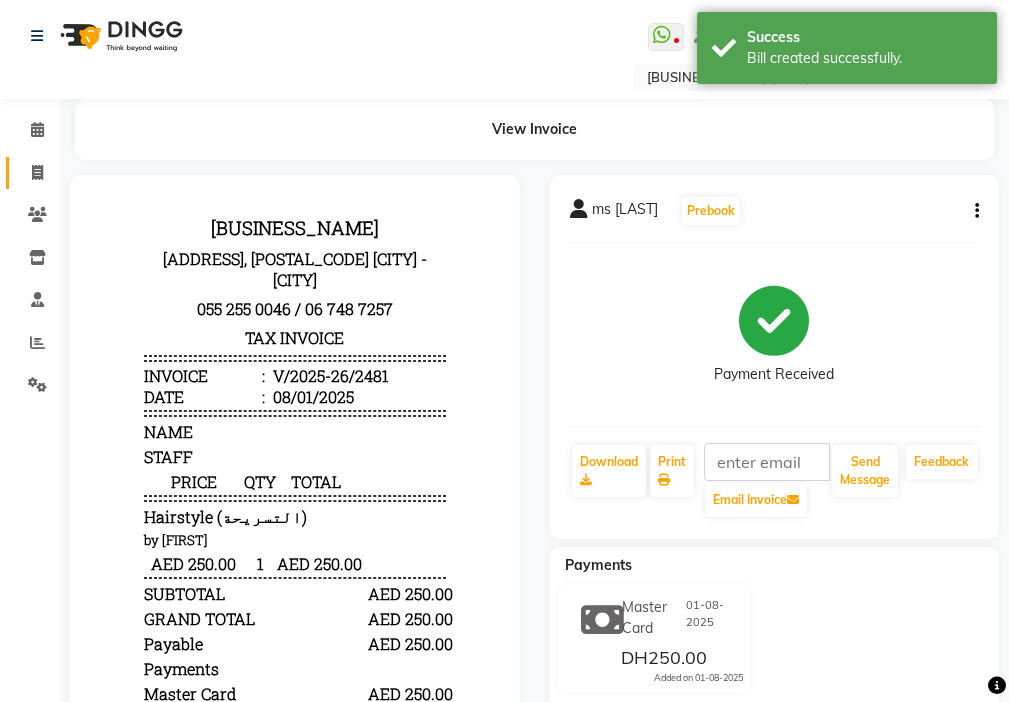 click 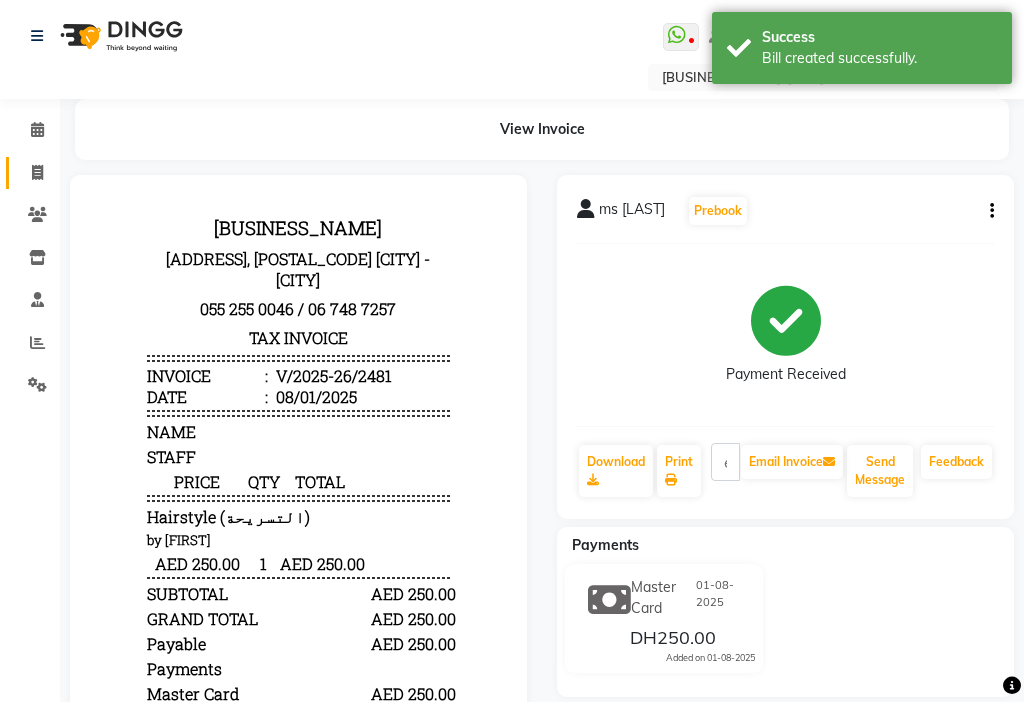 select on "service" 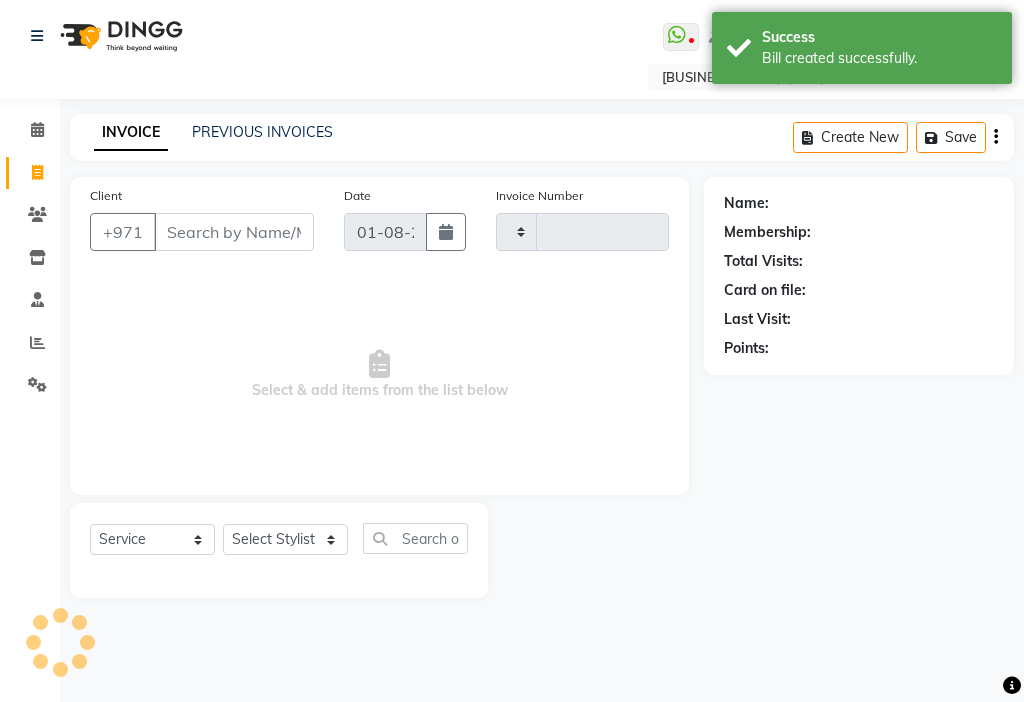 type on "2482" 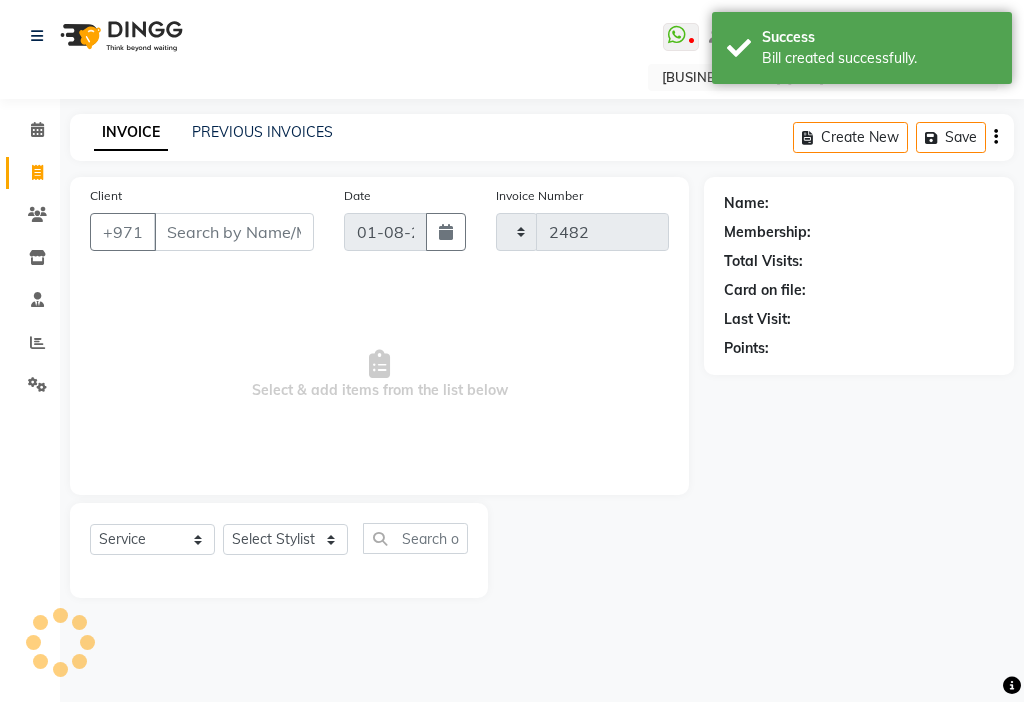 select on "637" 